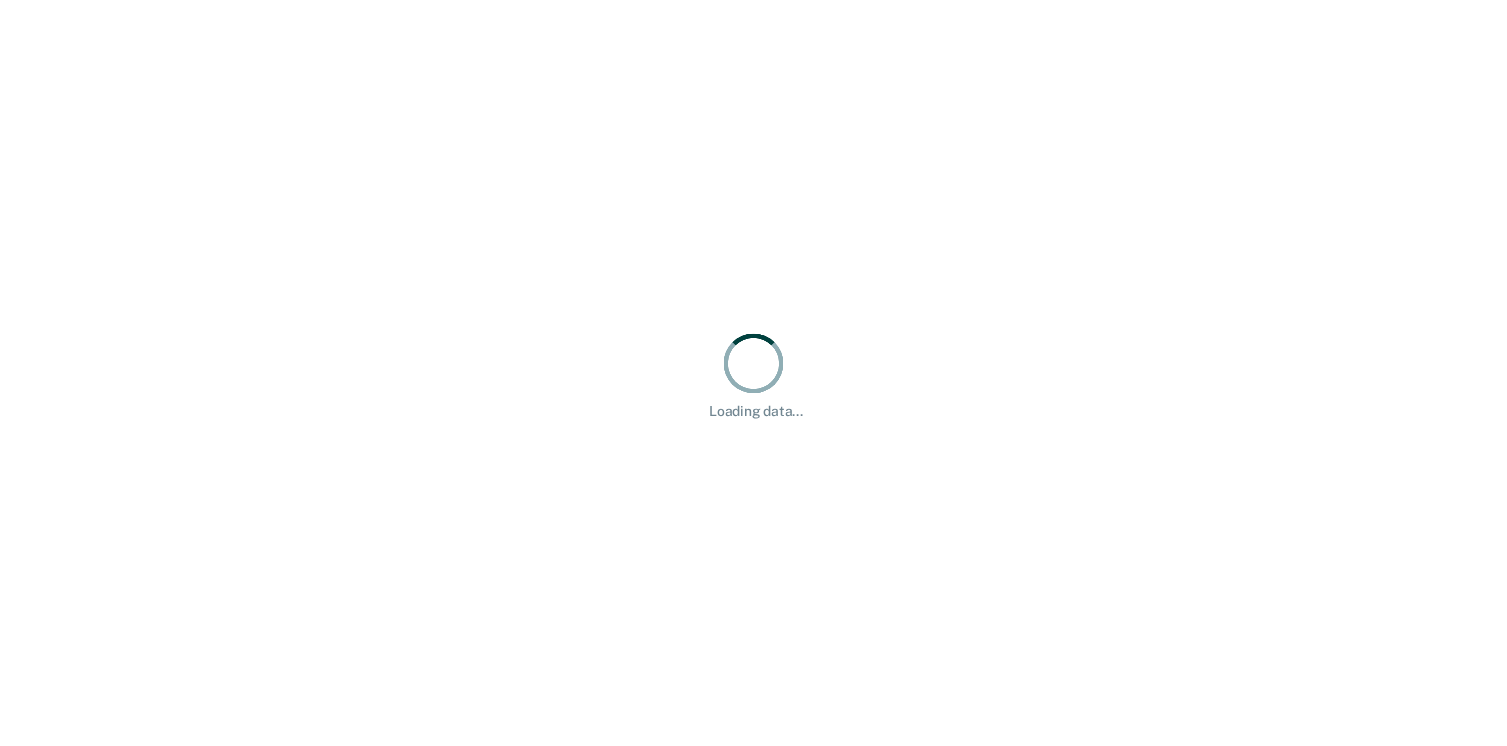 scroll, scrollTop: 0, scrollLeft: 0, axis: both 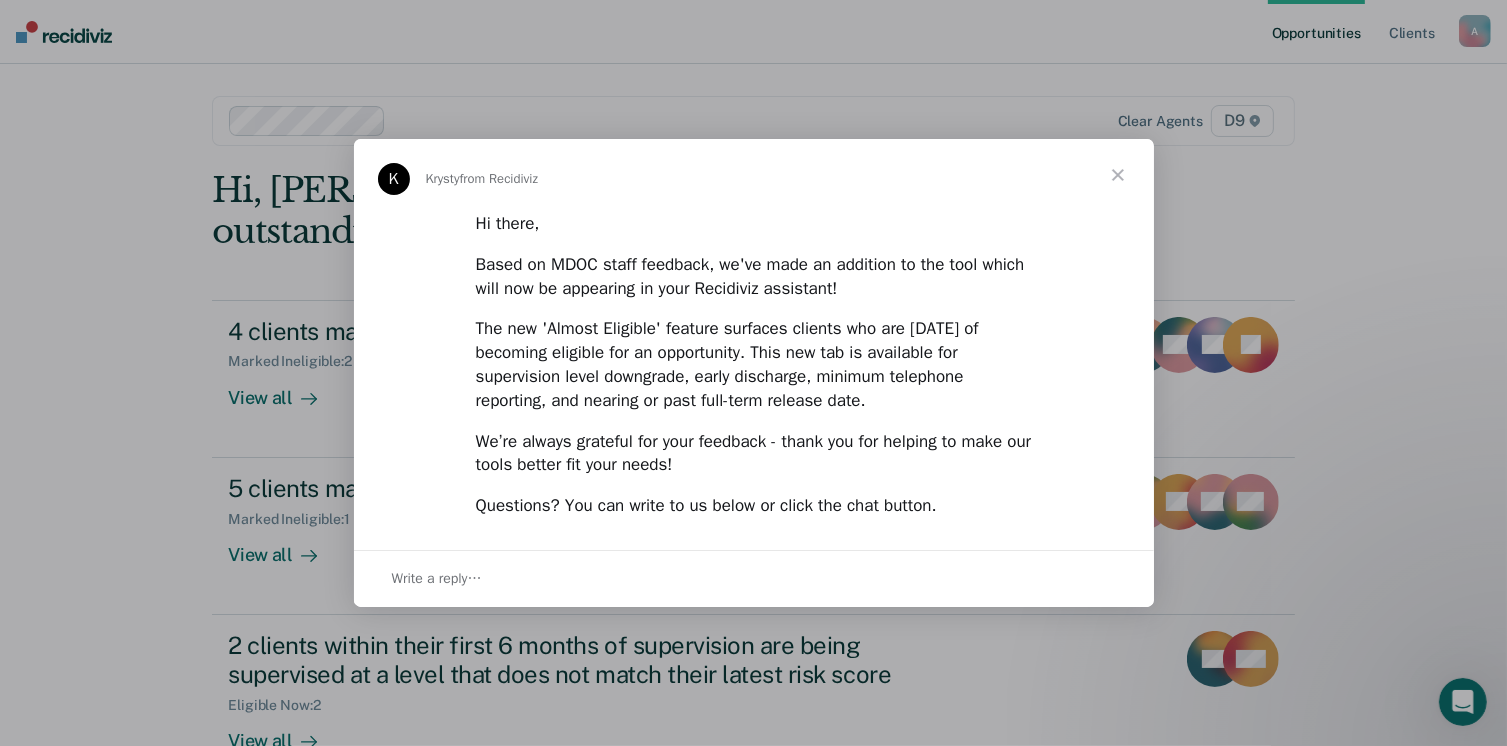 click at bounding box center [1118, 175] 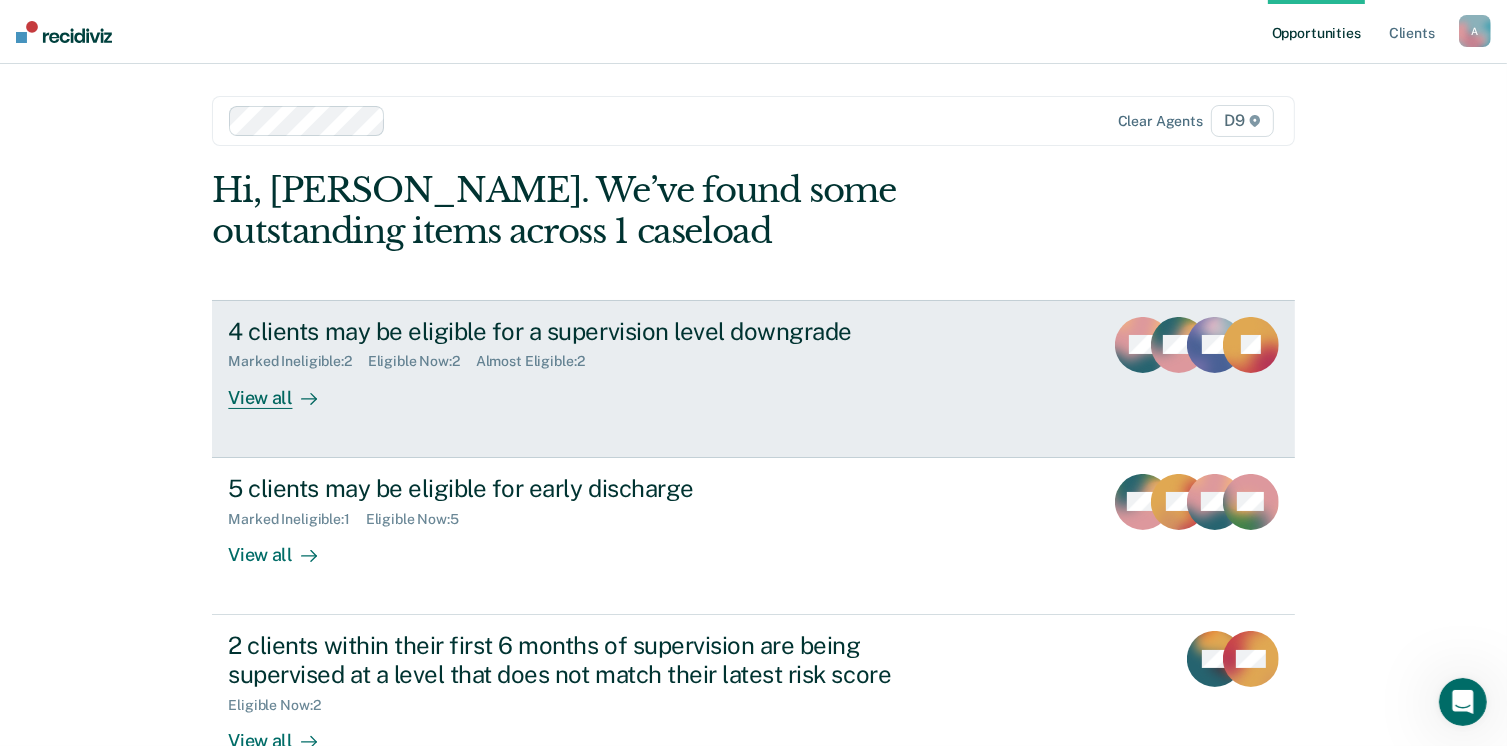 click on "View all" at bounding box center (284, 389) 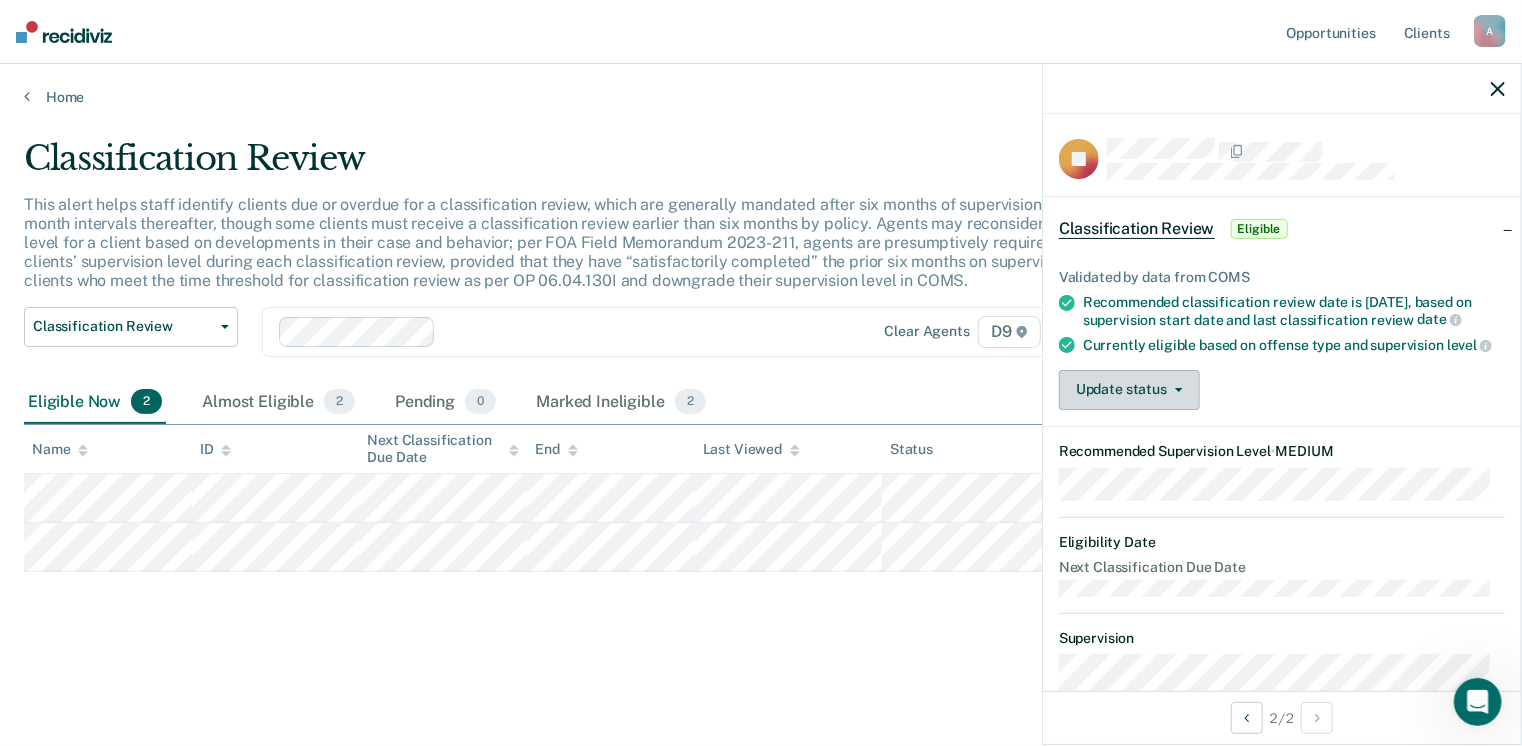 click on "Update status" at bounding box center (1129, 390) 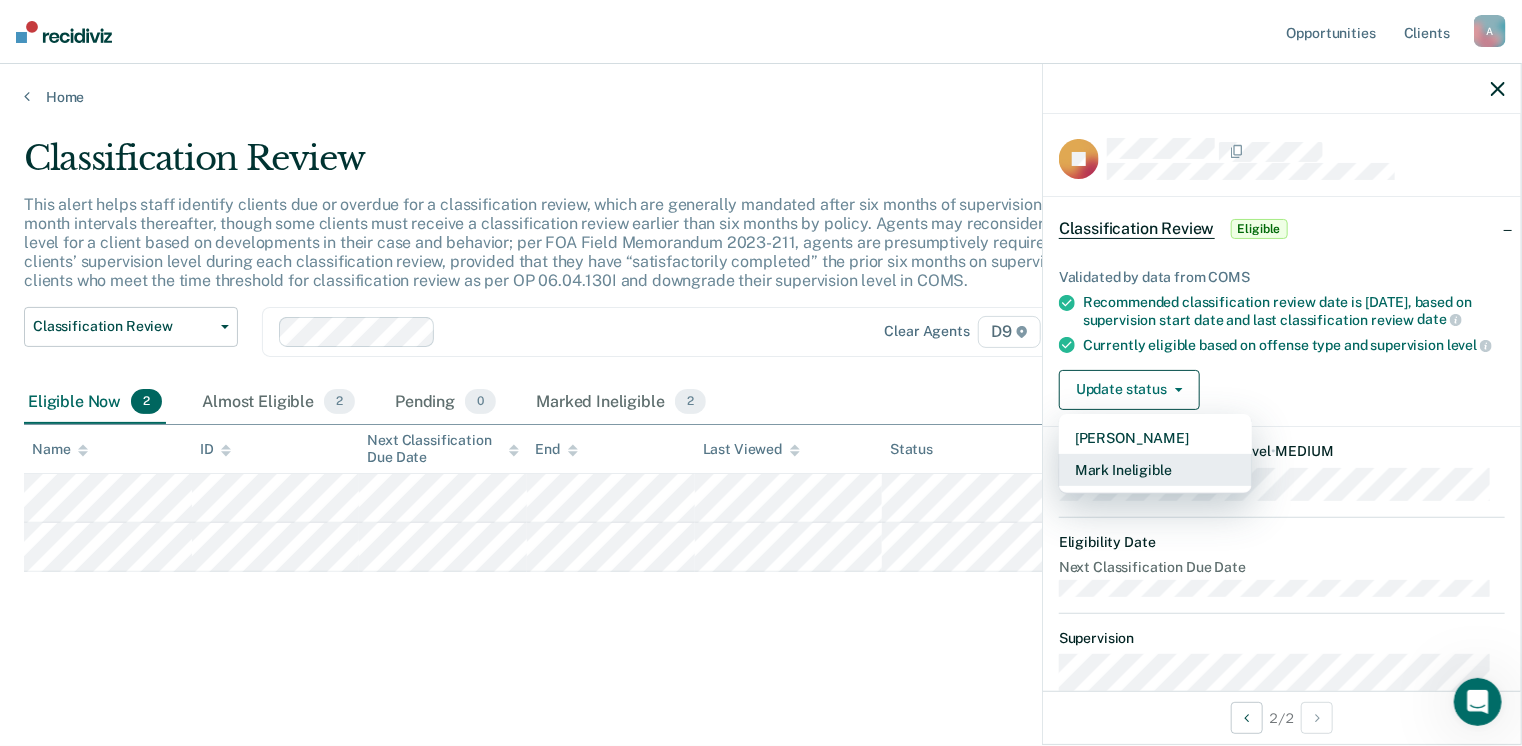 click on "Mark Ineligible" at bounding box center [1155, 470] 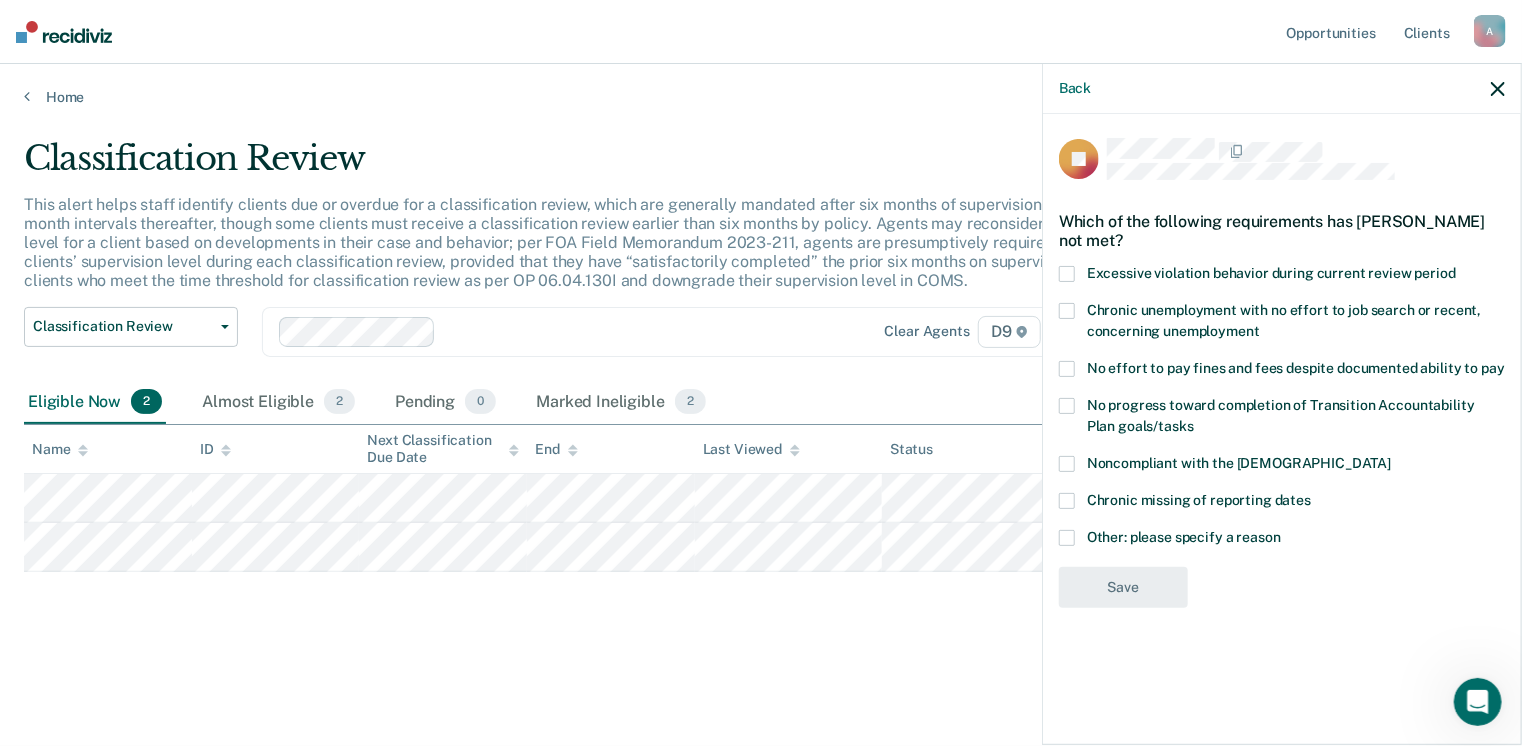 click at bounding box center (1067, 311) 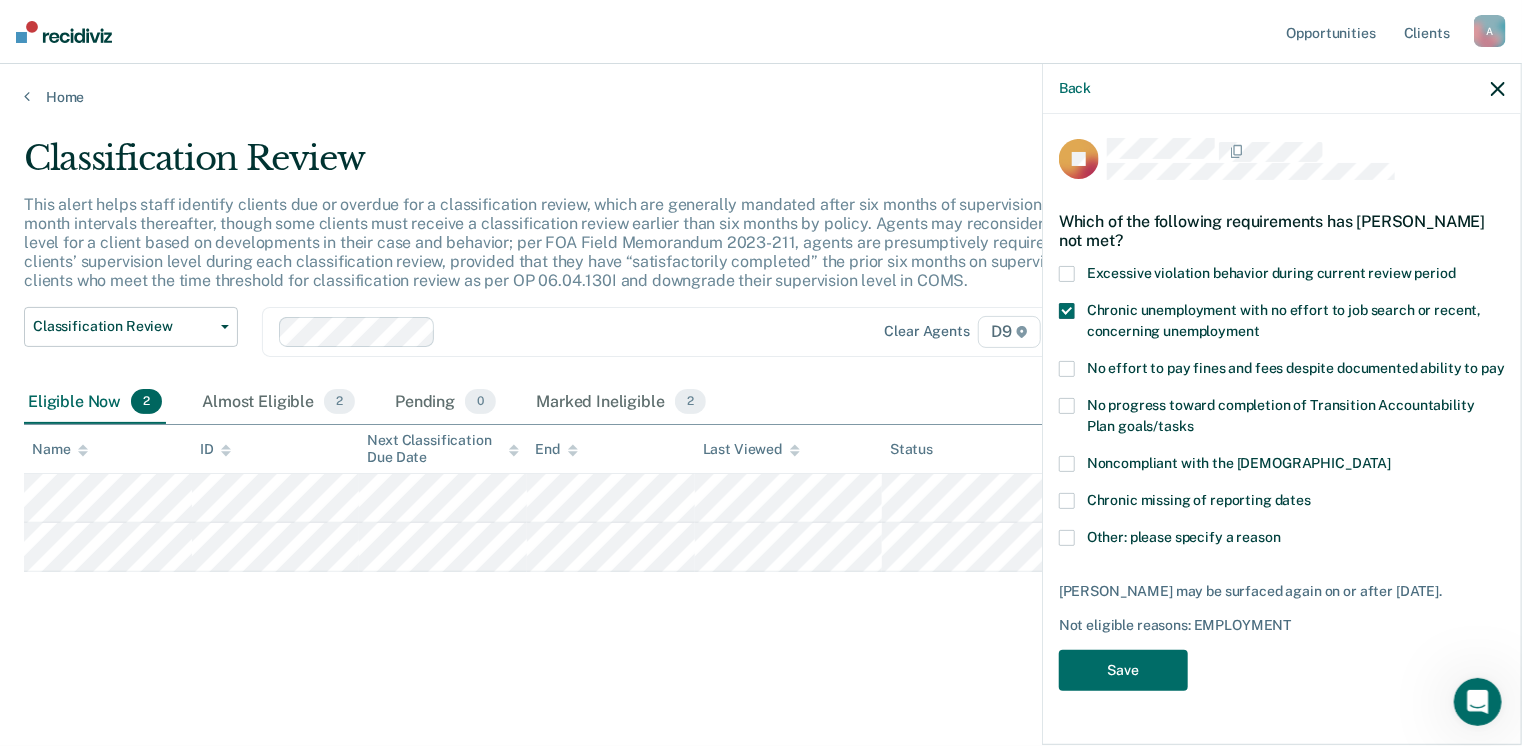 click at bounding box center (1067, 274) 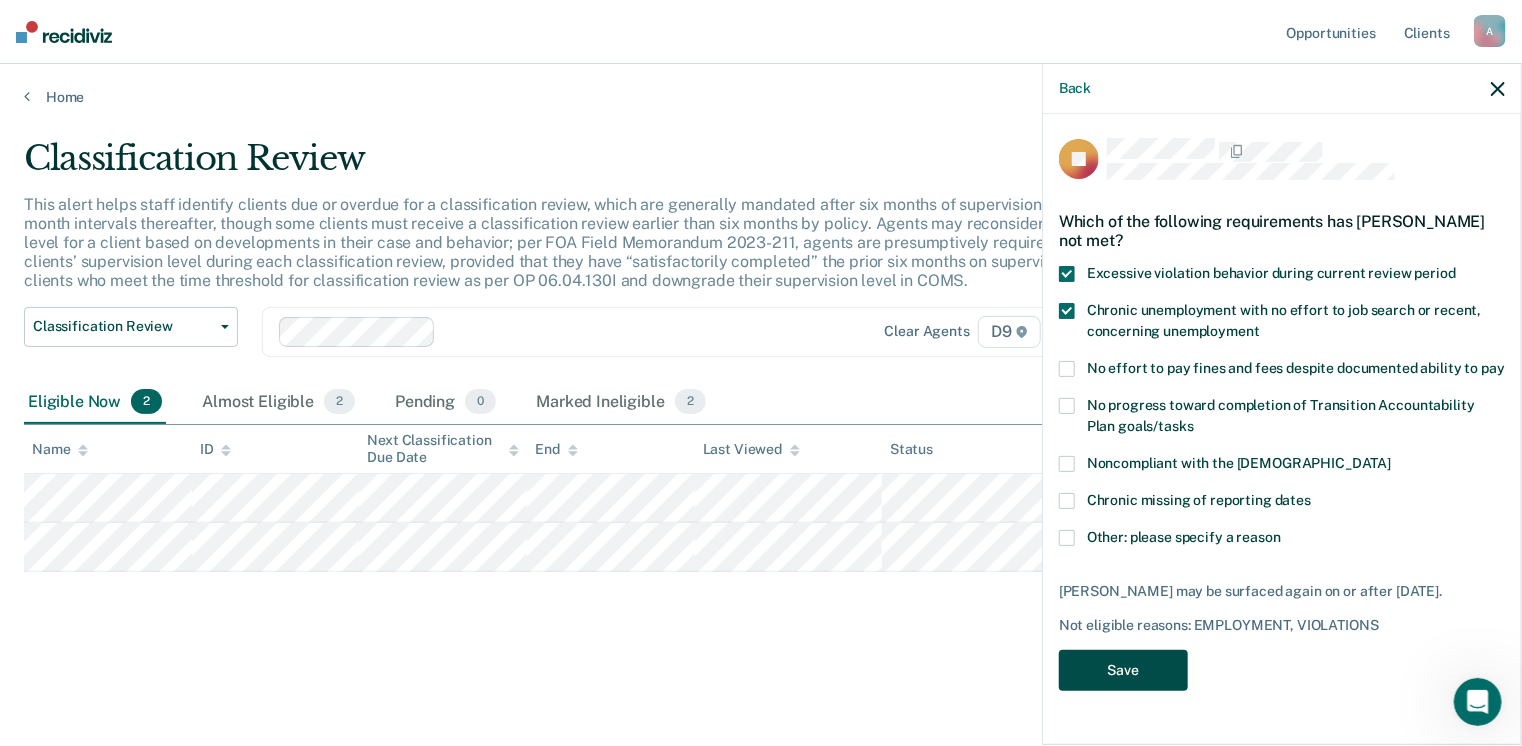 click on "Save" at bounding box center (1123, 670) 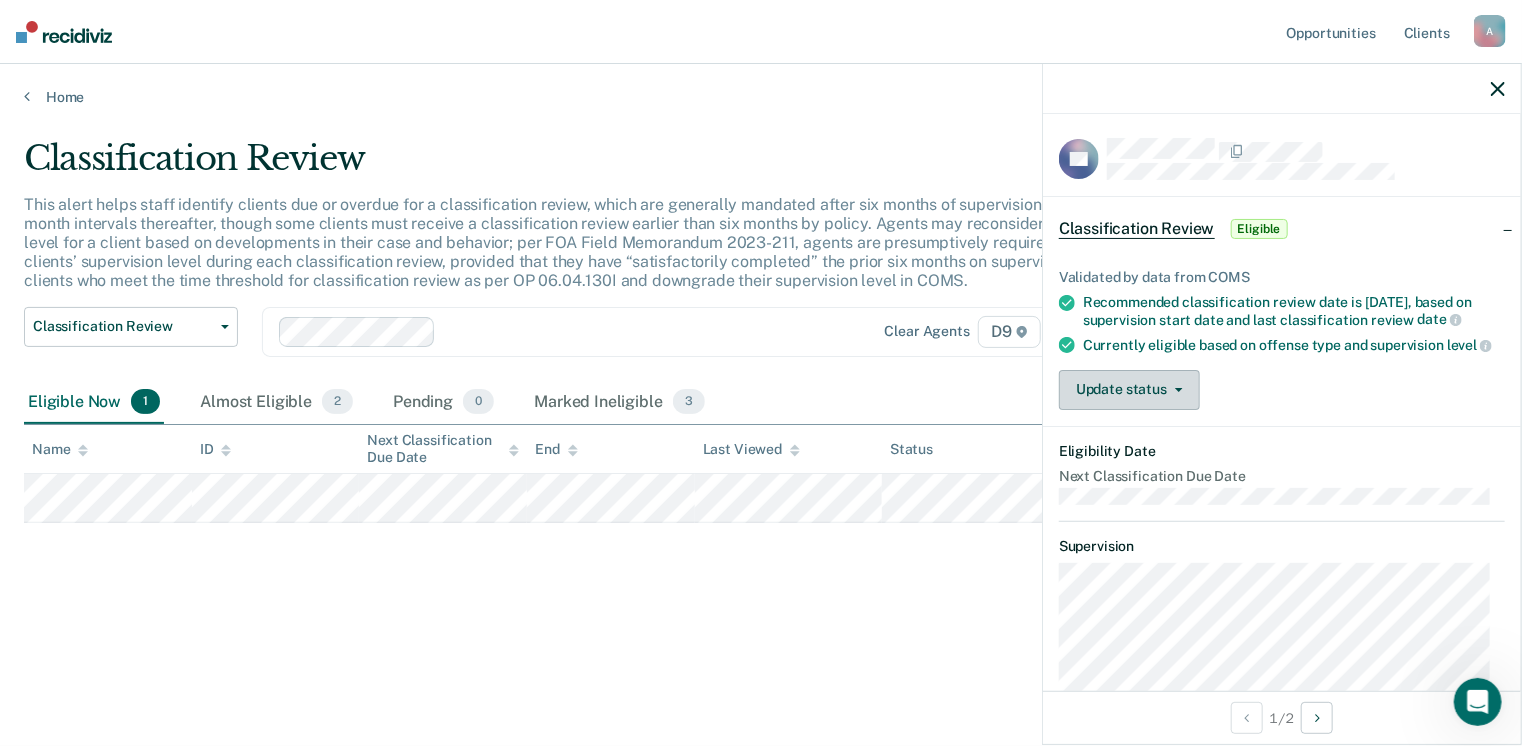 click on "Update status" at bounding box center [1129, 390] 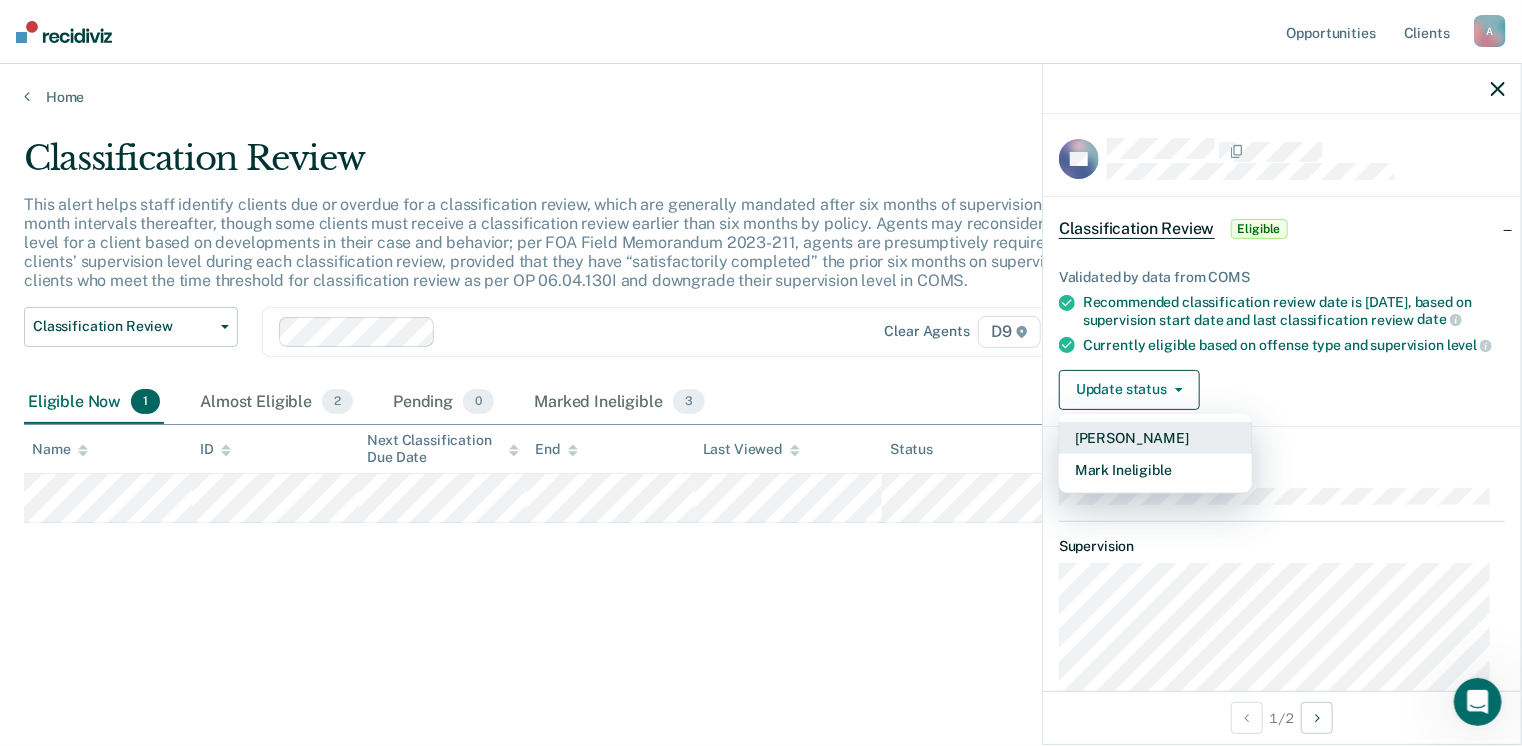 click on "[PERSON_NAME]" at bounding box center (1155, 438) 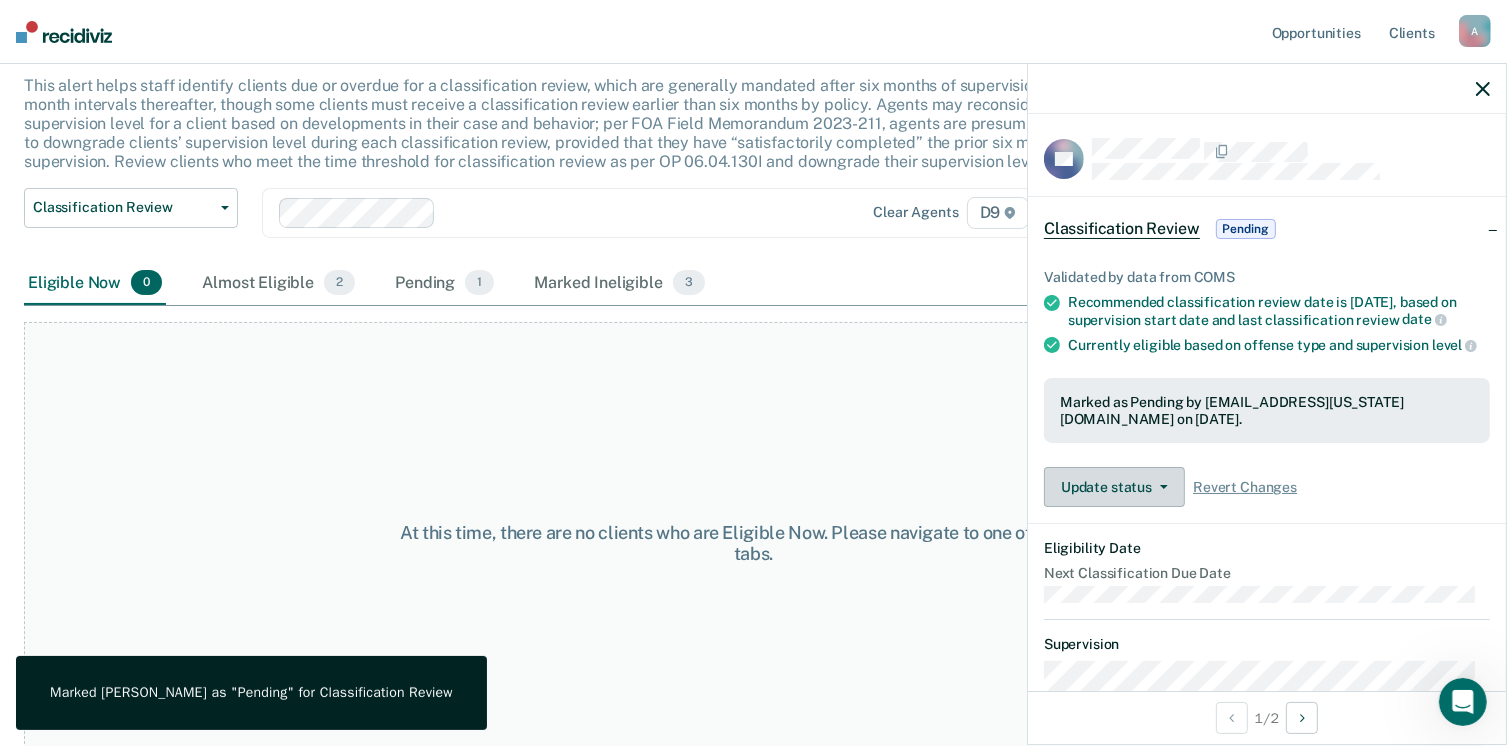 scroll, scrollTop: 135, scrollLeft: 0, axis: vertical 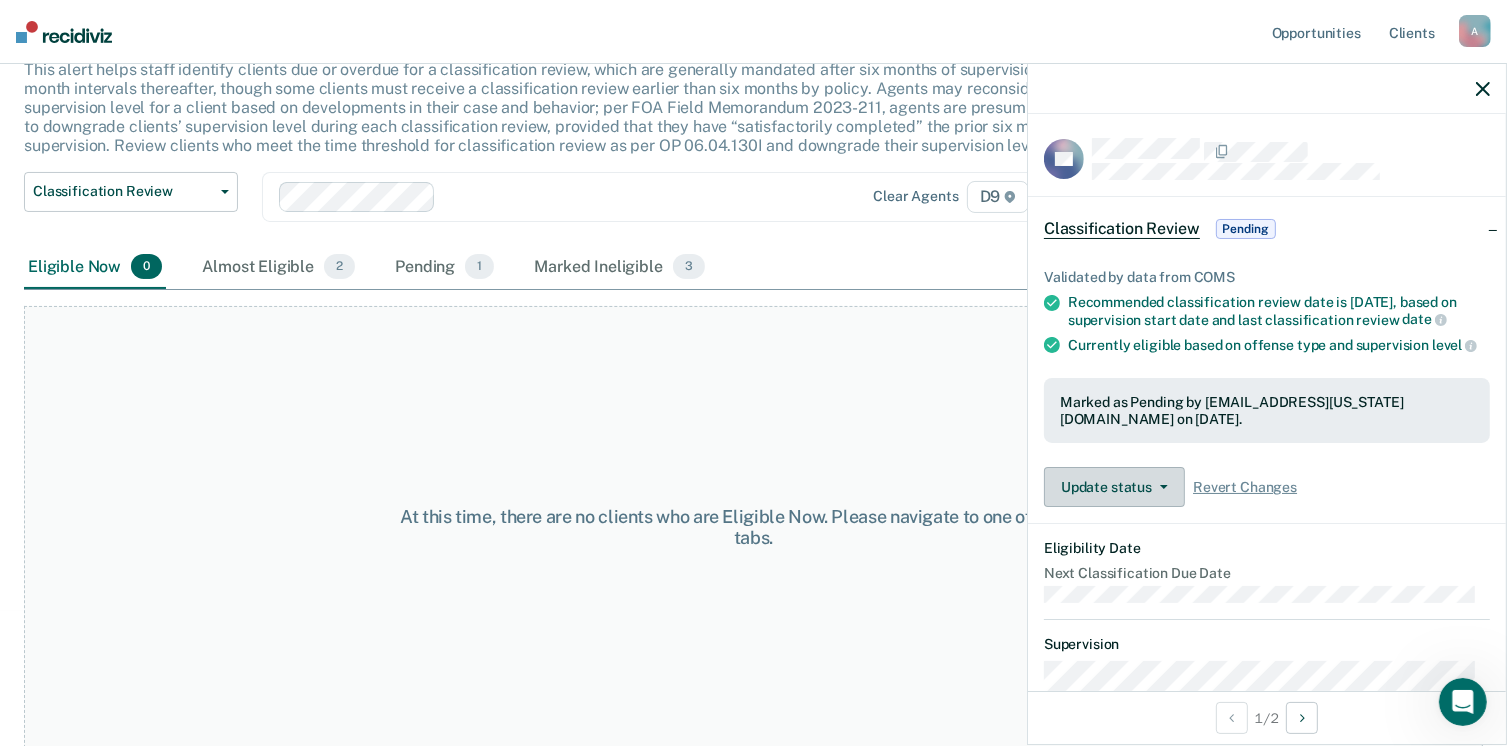 click on "Update status" at bounding box center [1114, 487] 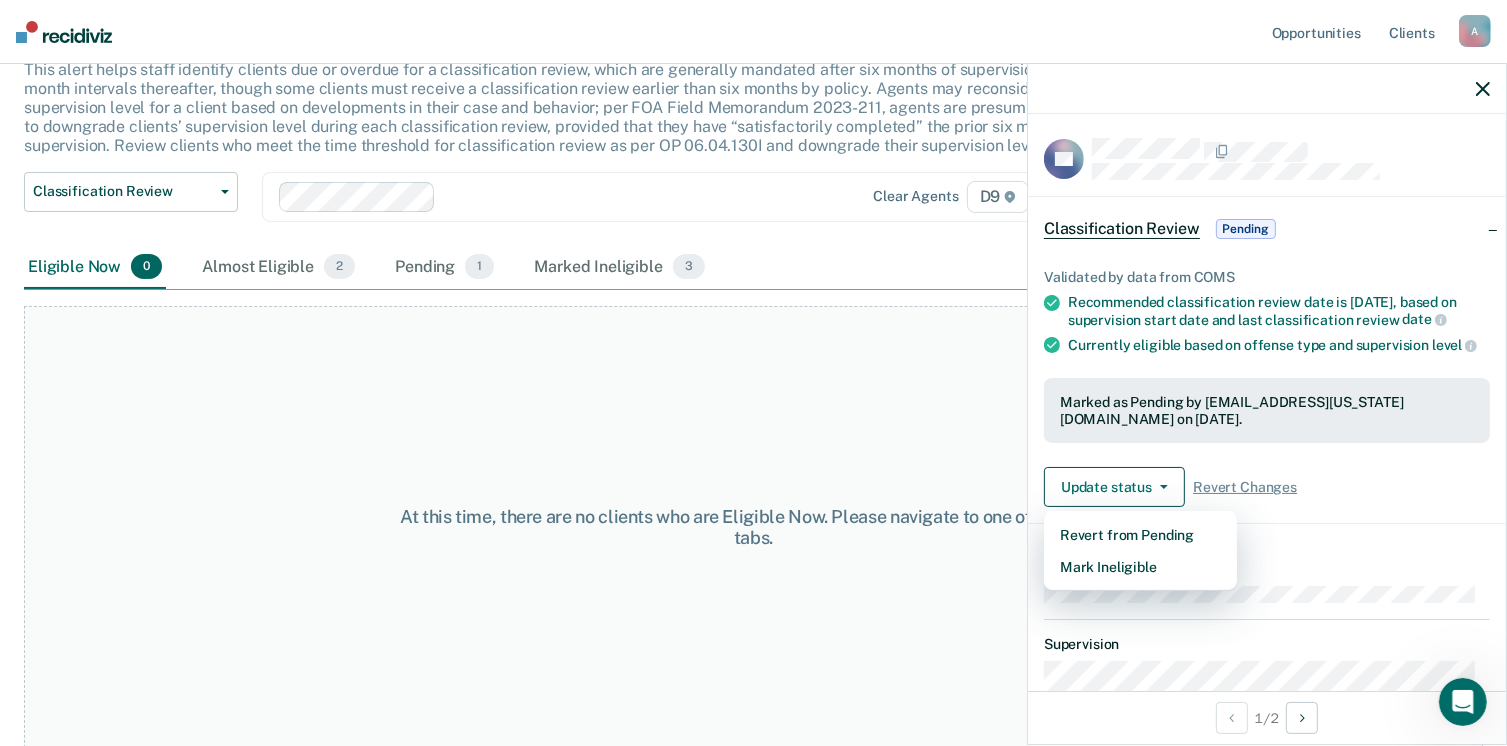 click on "At this time, there are no clients who are Eligible Now. Please navigate to one of the other tabs." at bounding box center (753, 527) 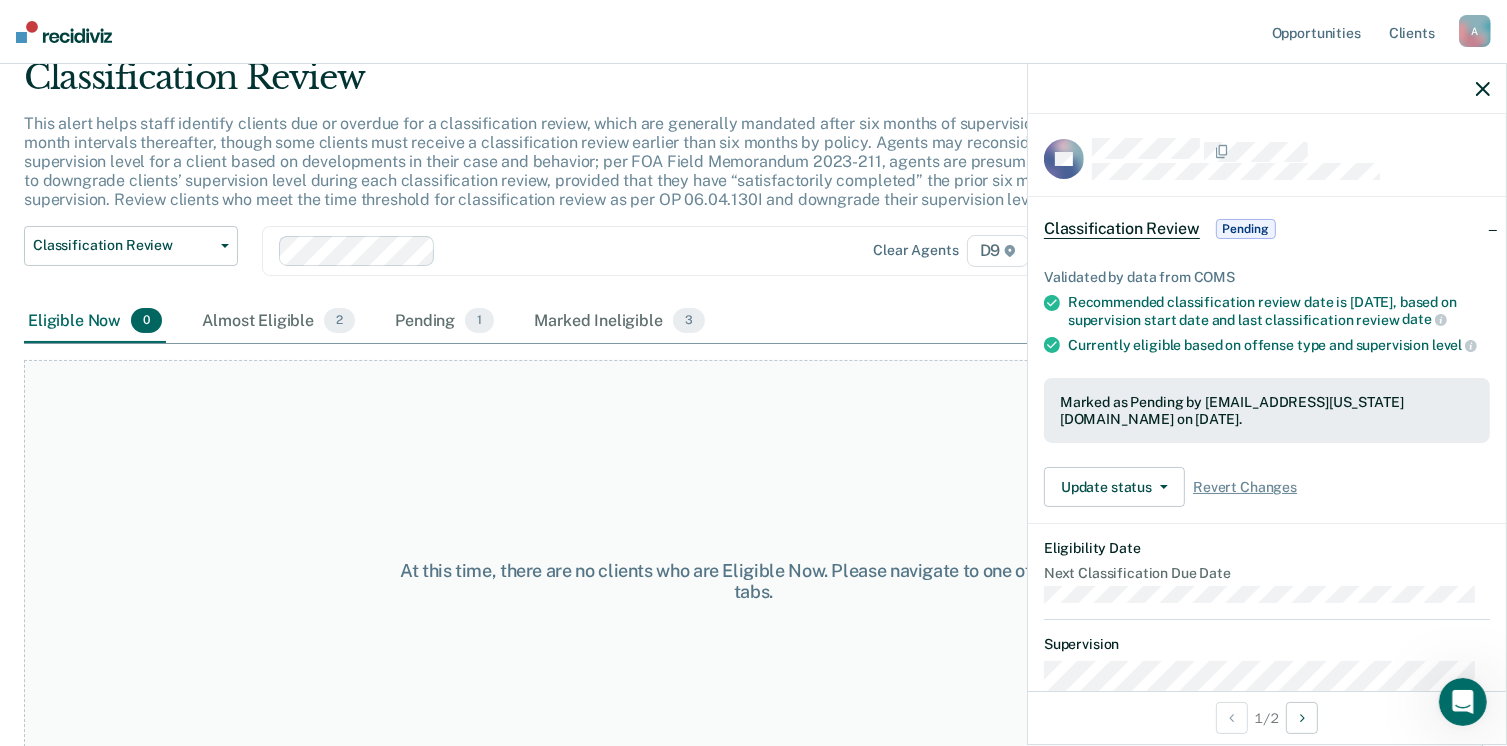 scroll, scrollTop: 0, scrollLeft: 0, axis: both 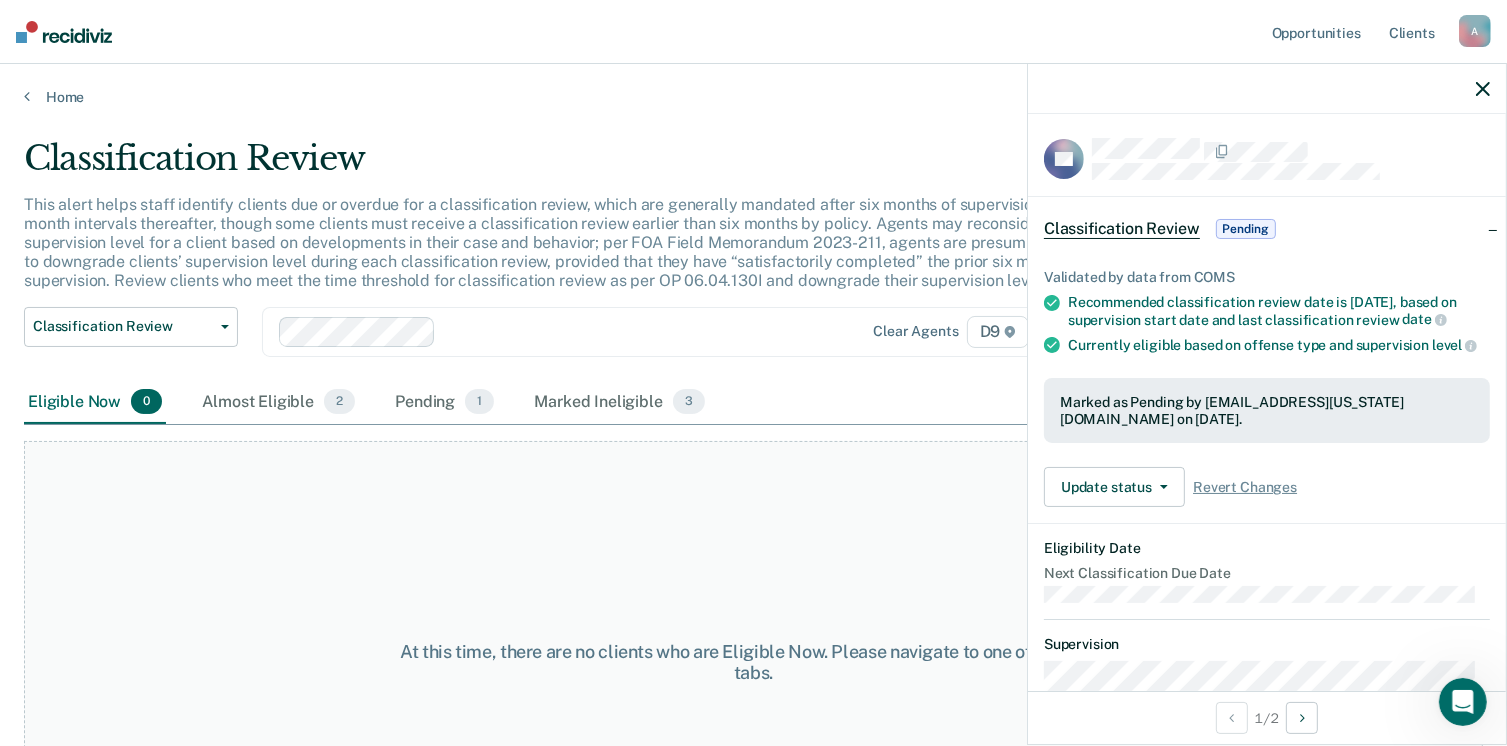 click 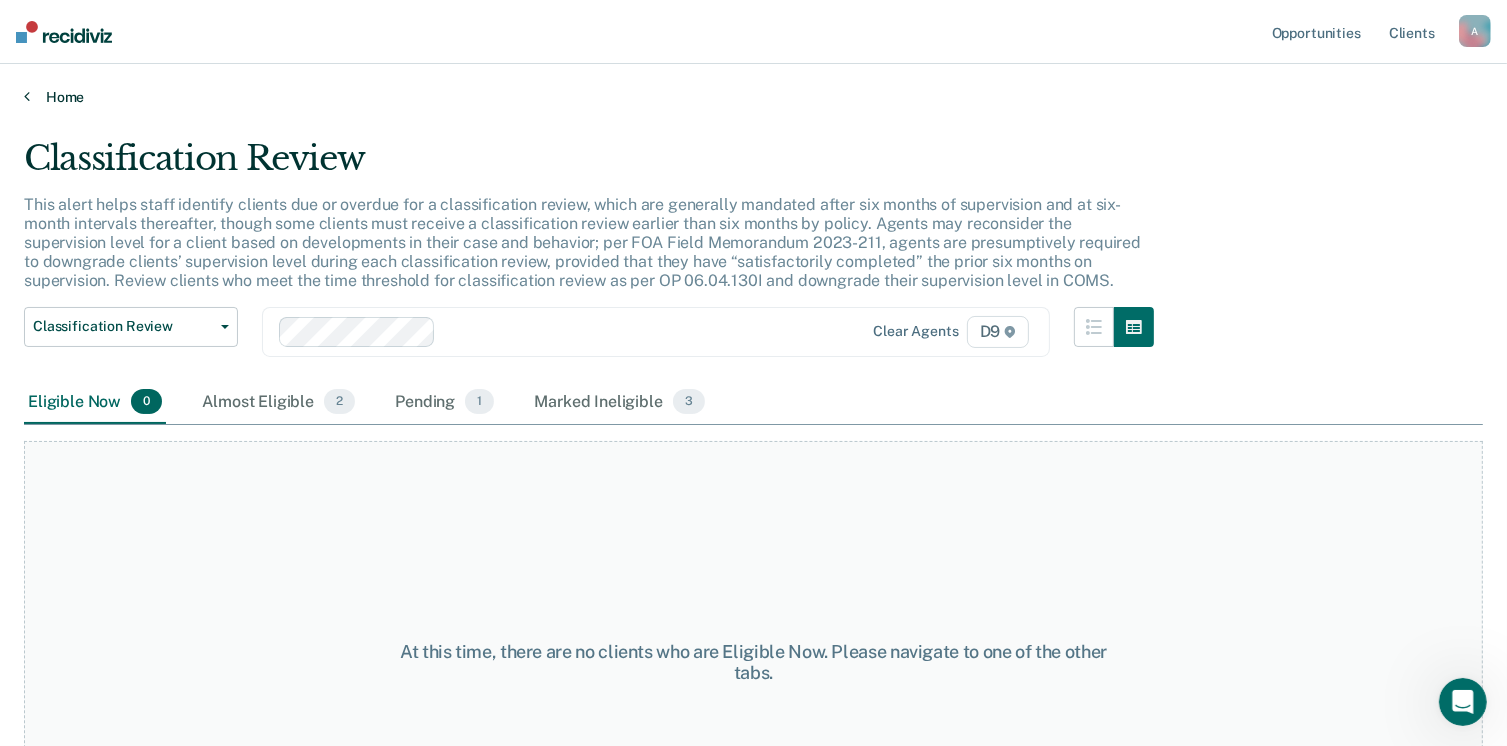click on "Home" at bounding box center (753, 97) 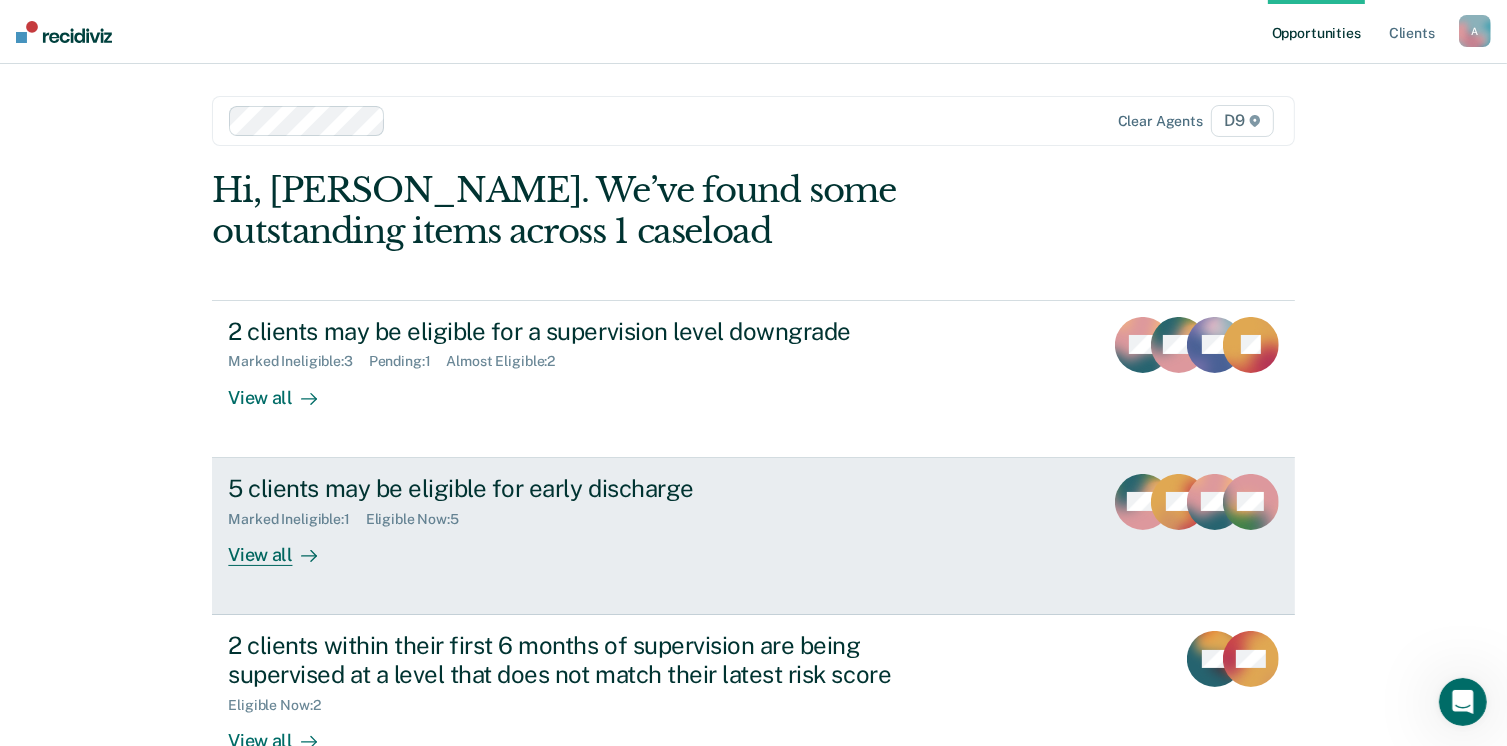 click on "View all" at bounding box center [284, 546] 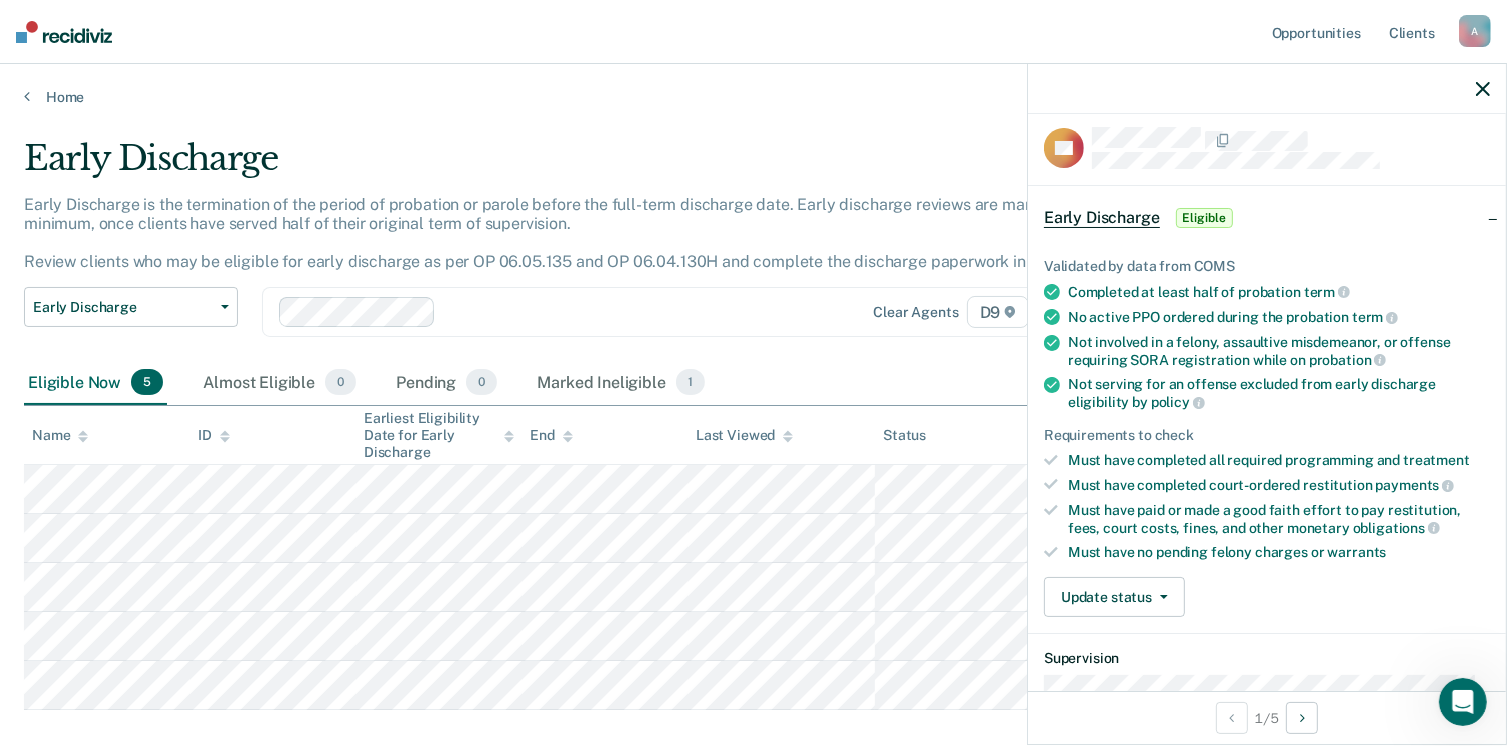scroll, scrollTop: 0, scrollLeft: 0, axis: both 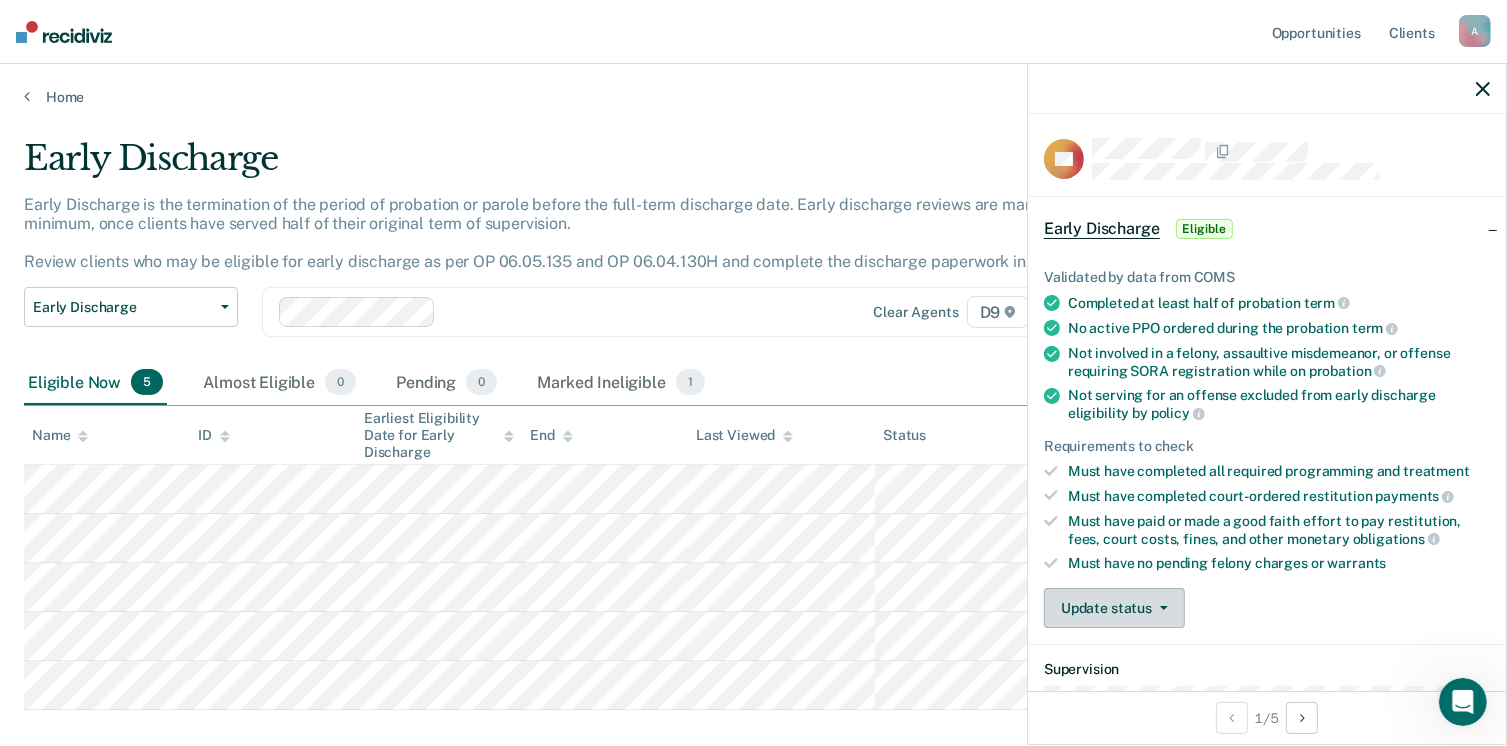 click on "Update status" at bounding box center [1114, 608] 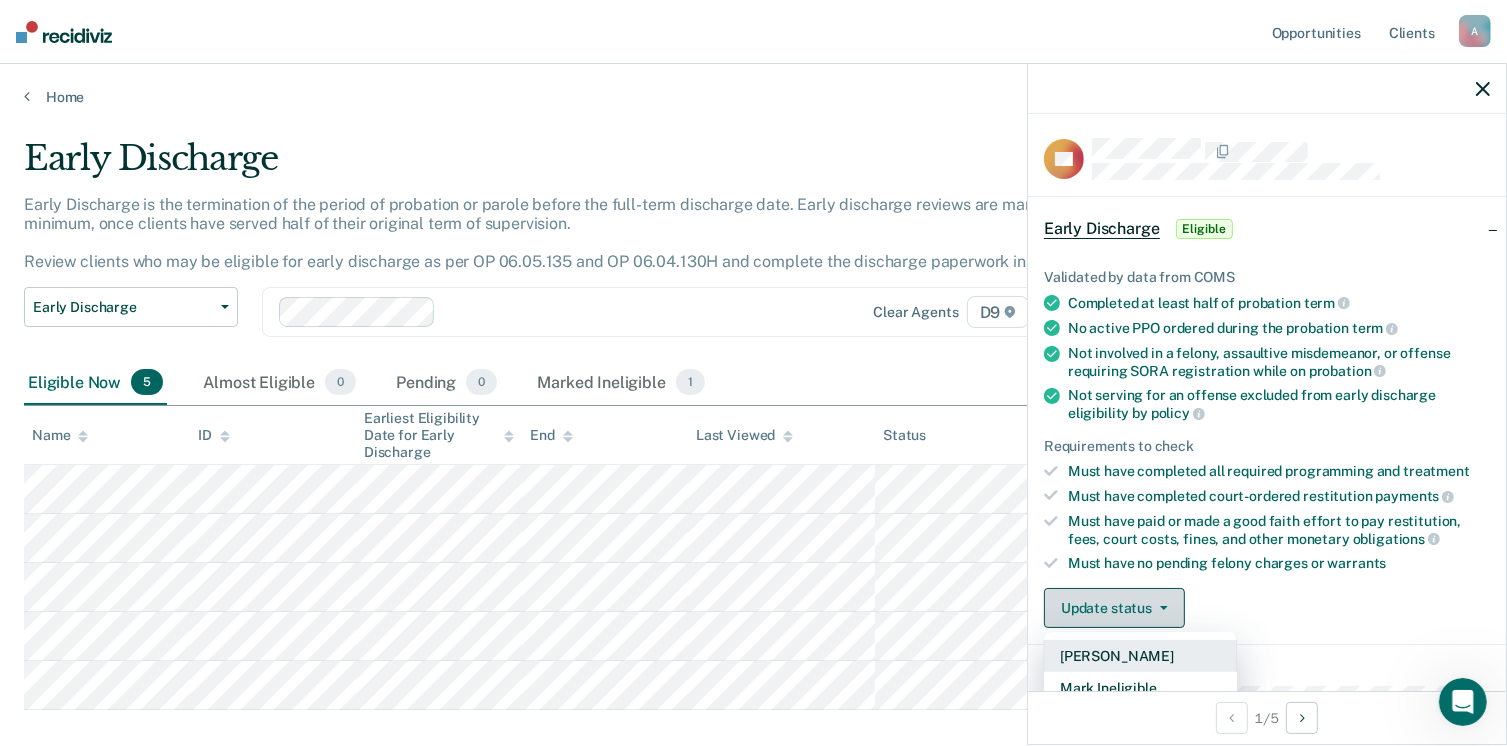 scroll, scrollTop: 100, scrollLeft: 0, axis: vertical 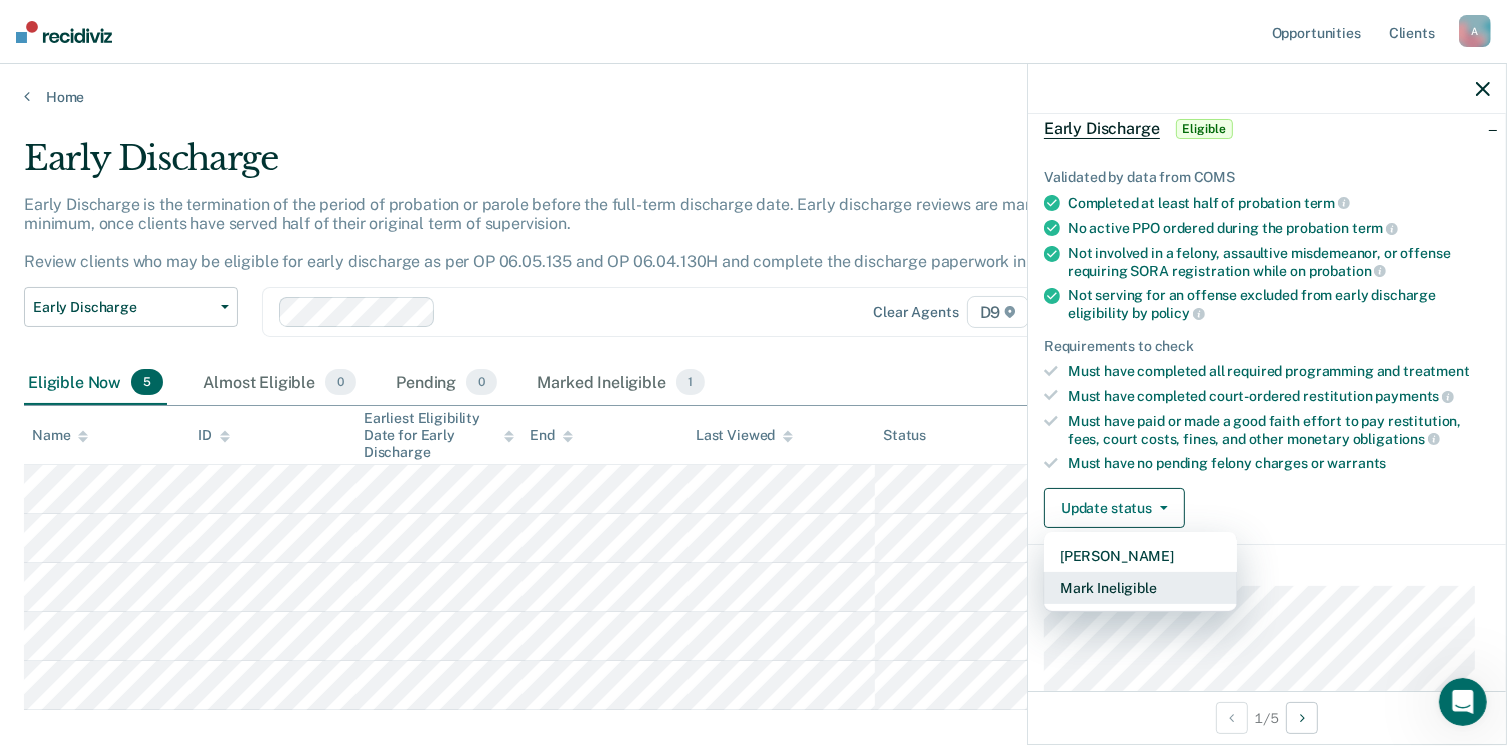 click on "Mark Ineligible" at bounding box center (1140, 588) 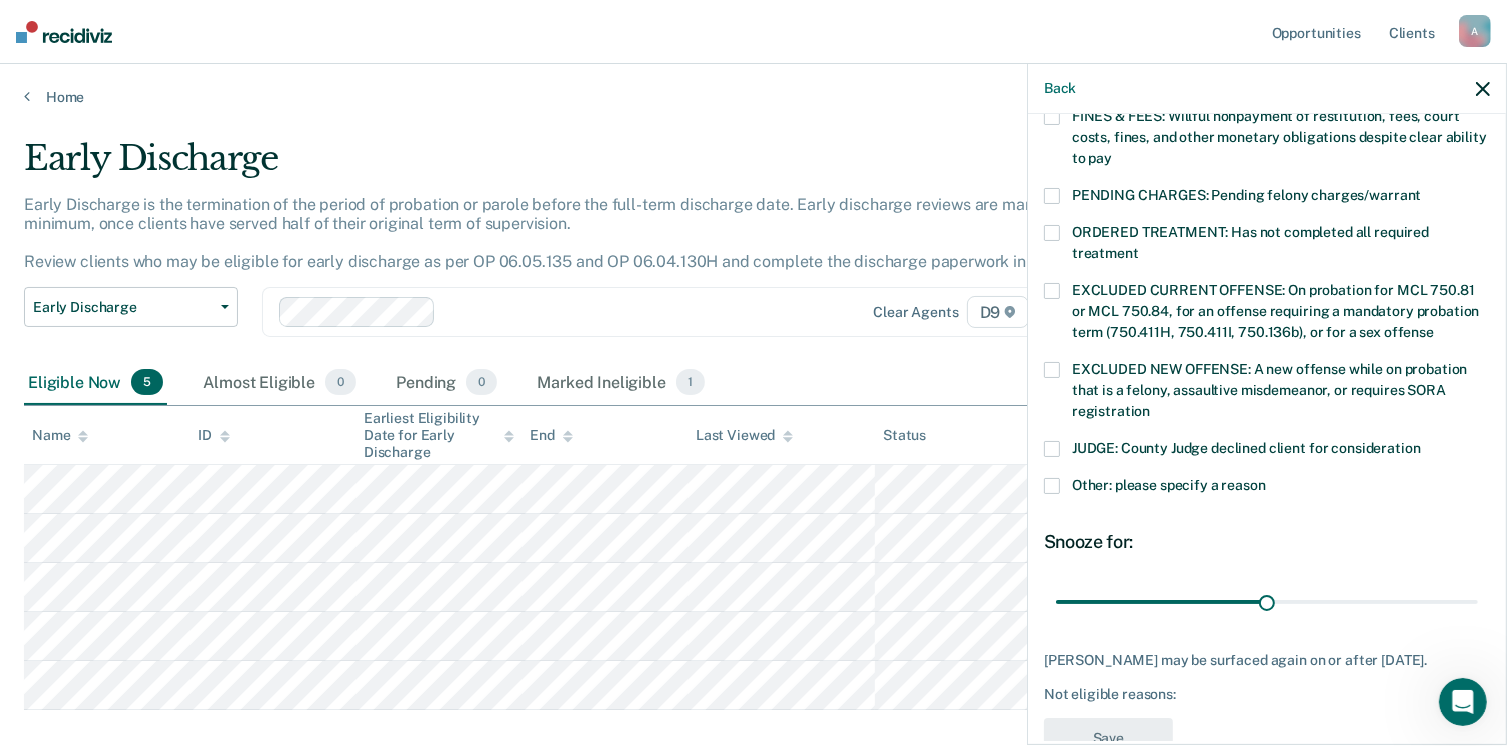 scroll, scrollTop: 630, scrollLeft: 0, axis: vertical 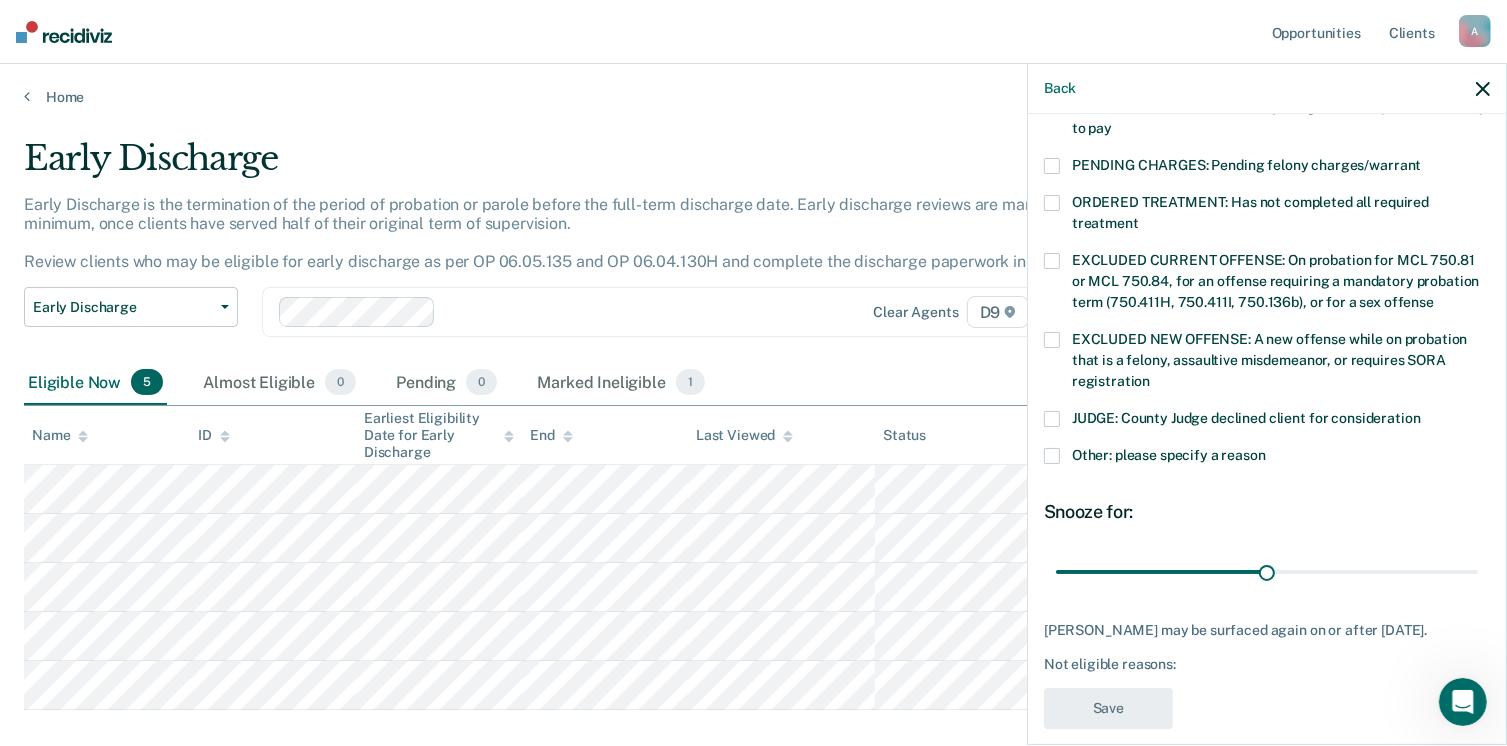 click at bounding box center (1052, 456) 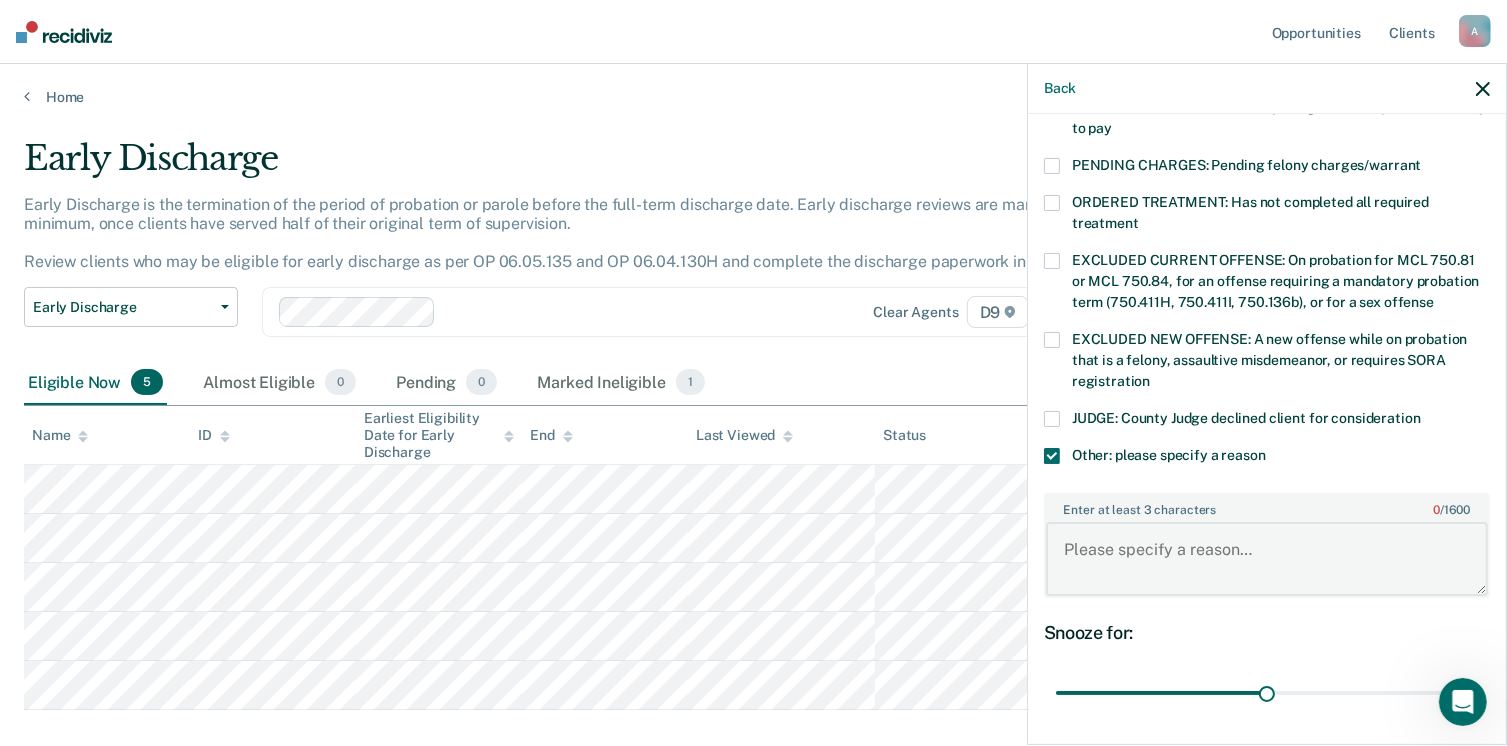 click on "Enter at least 3 characters 0  /  1600" at bounding box center (1267, 559) 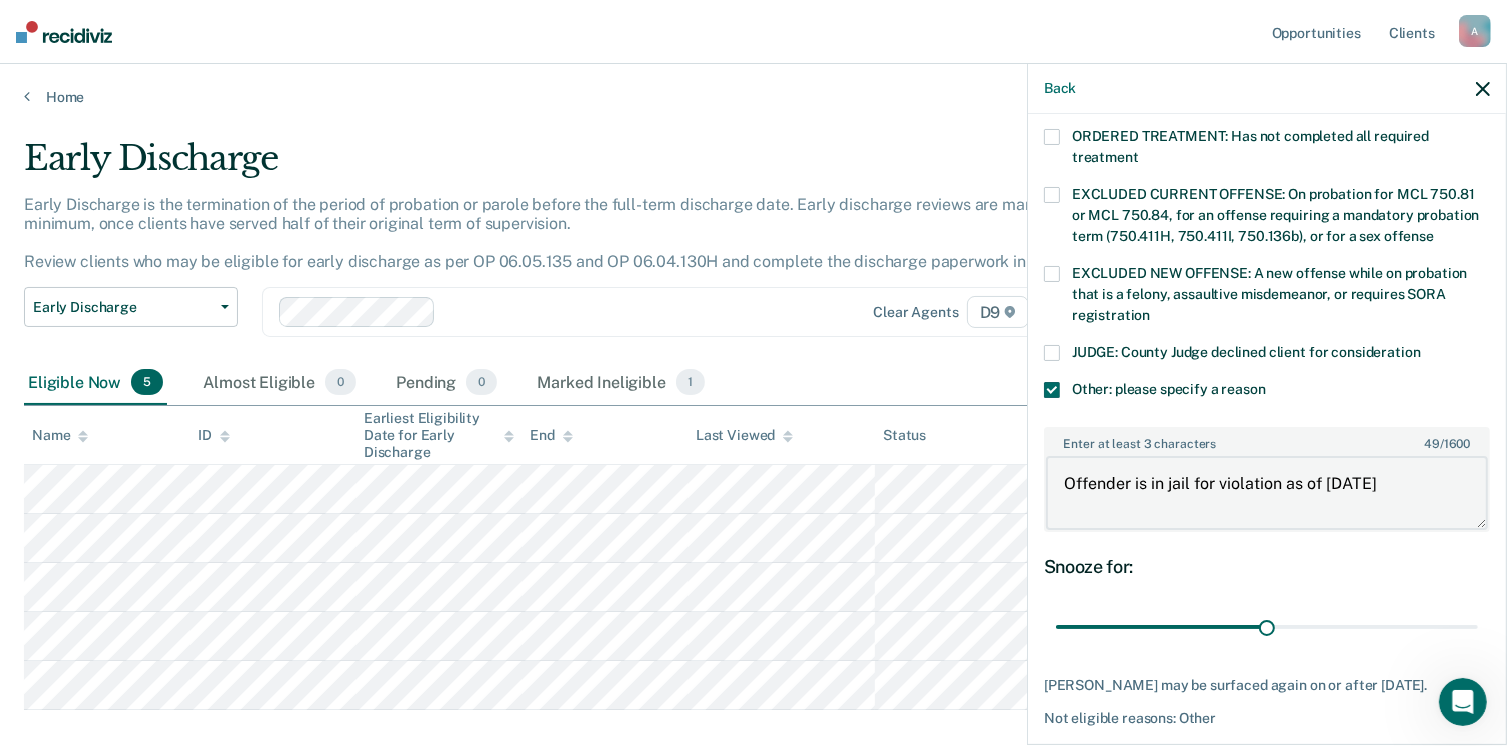 scroll, scrollTop: 730, scrollLeft: 0, axis: vertical 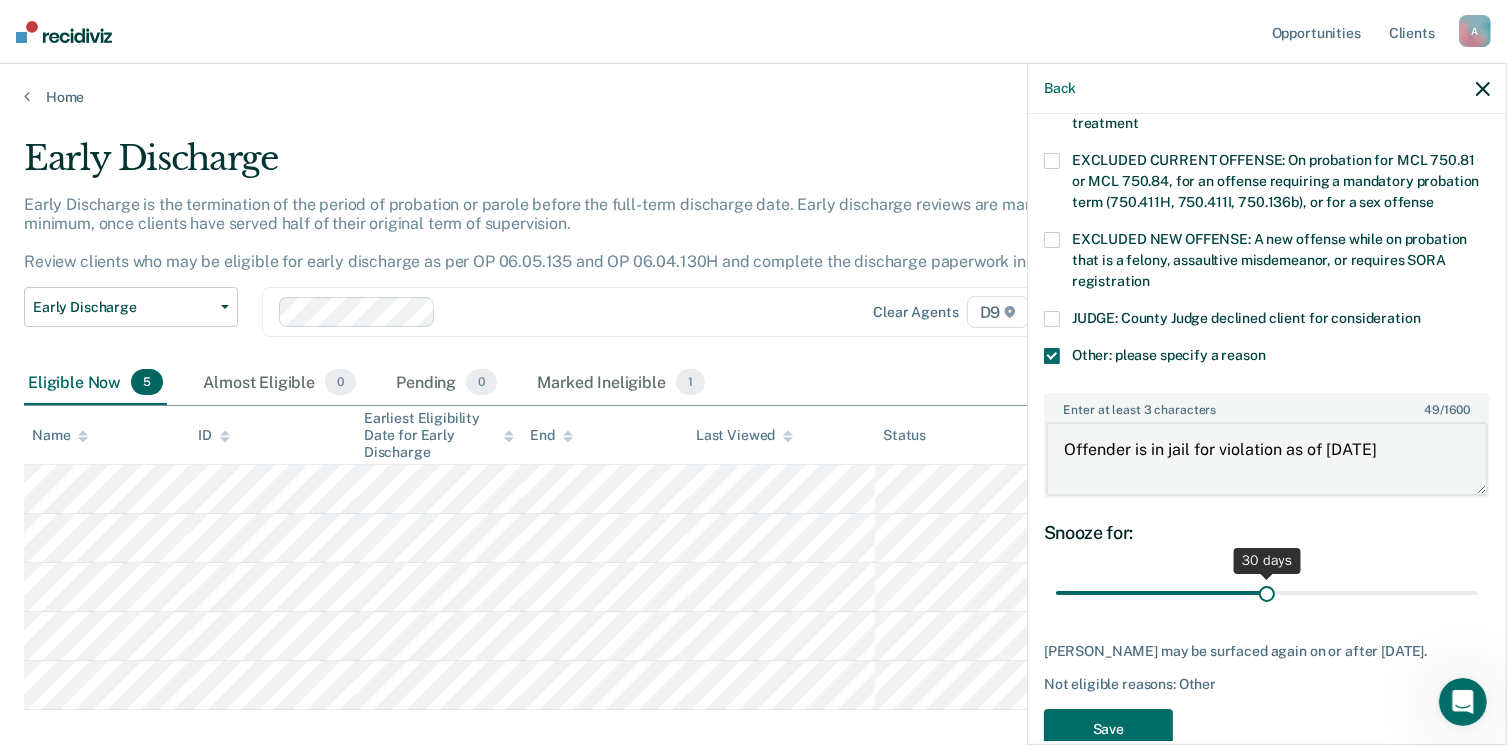type on "Offender is in jail for violation as of [DATE]" 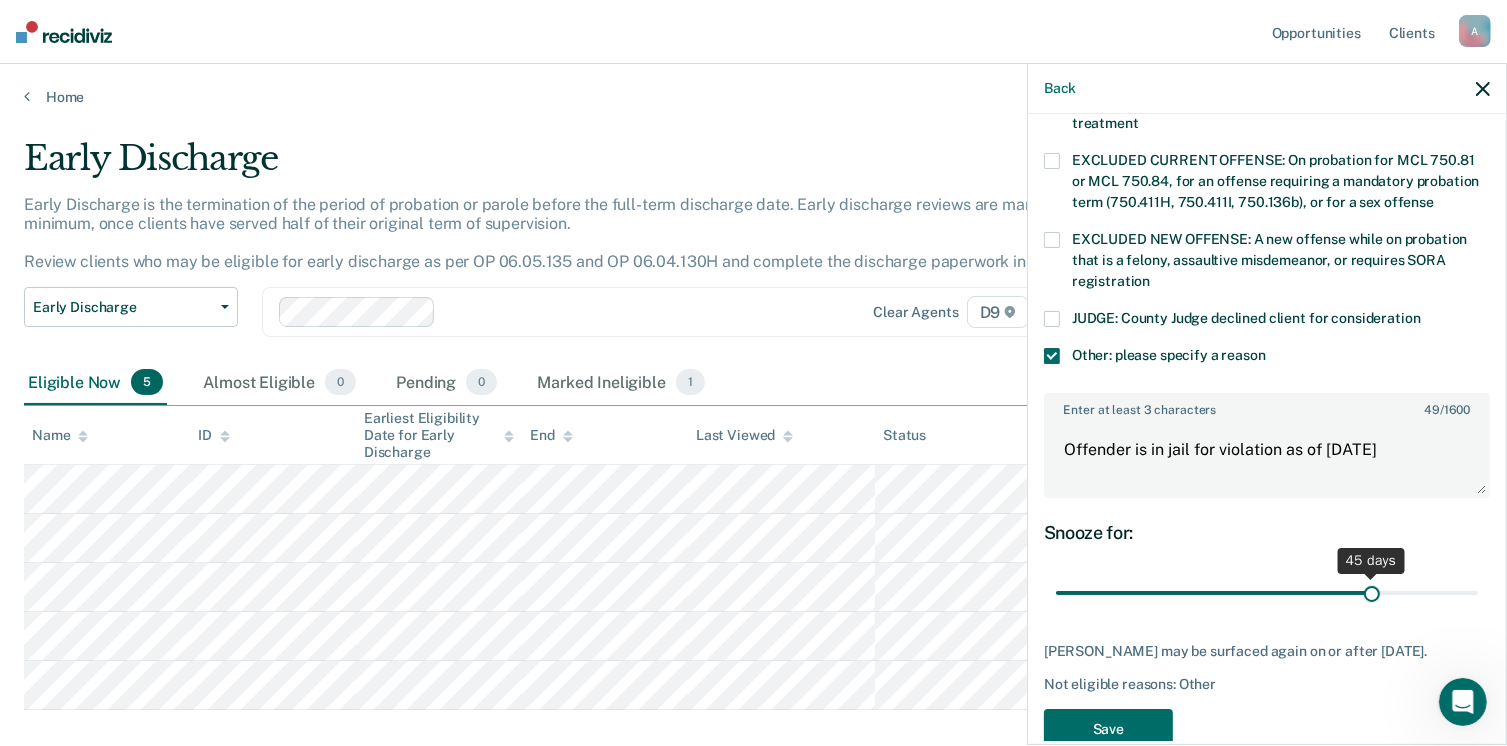 drag, startPoint x: 1261, startPoint y: 569, endPoint x: 1360, endPoint y: 553, distance: 100.28459 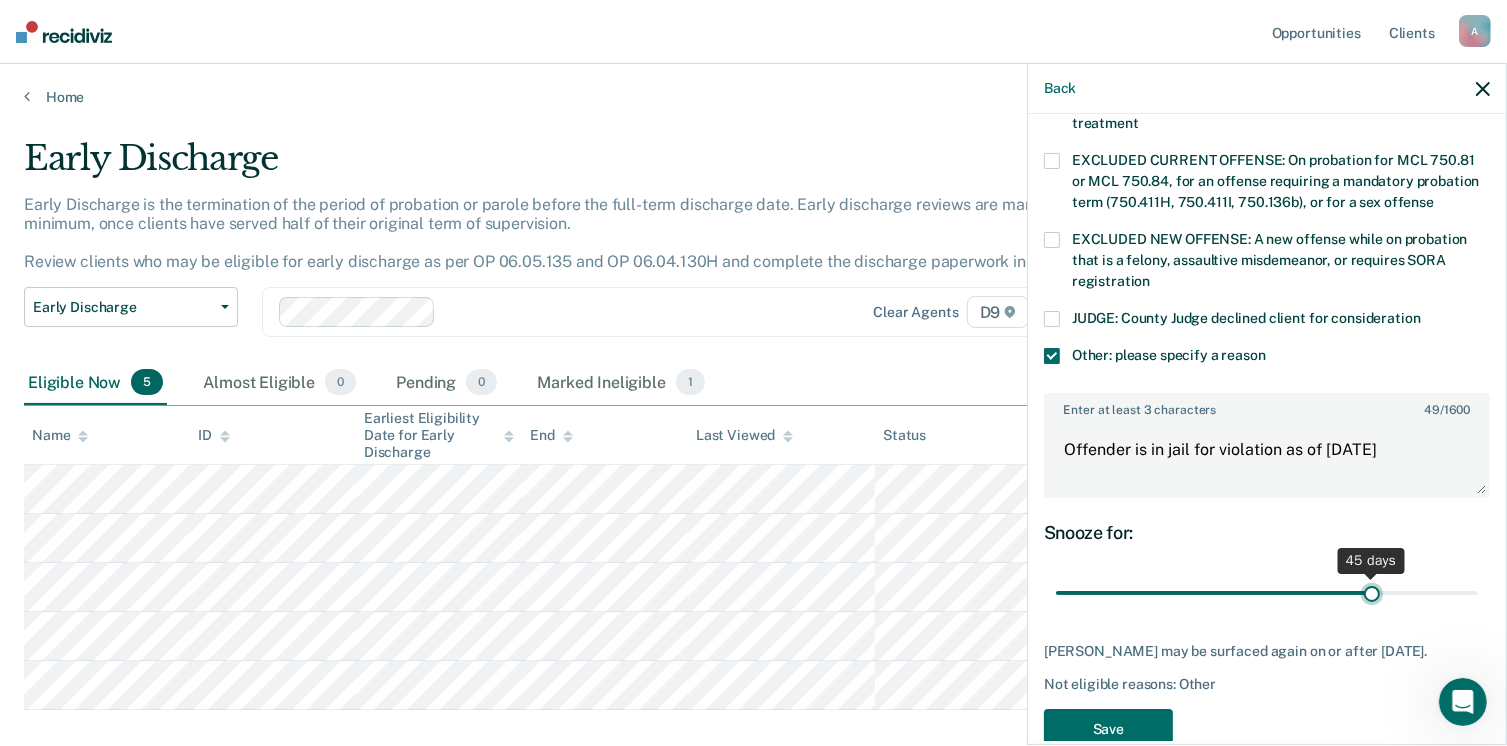 type on "45" 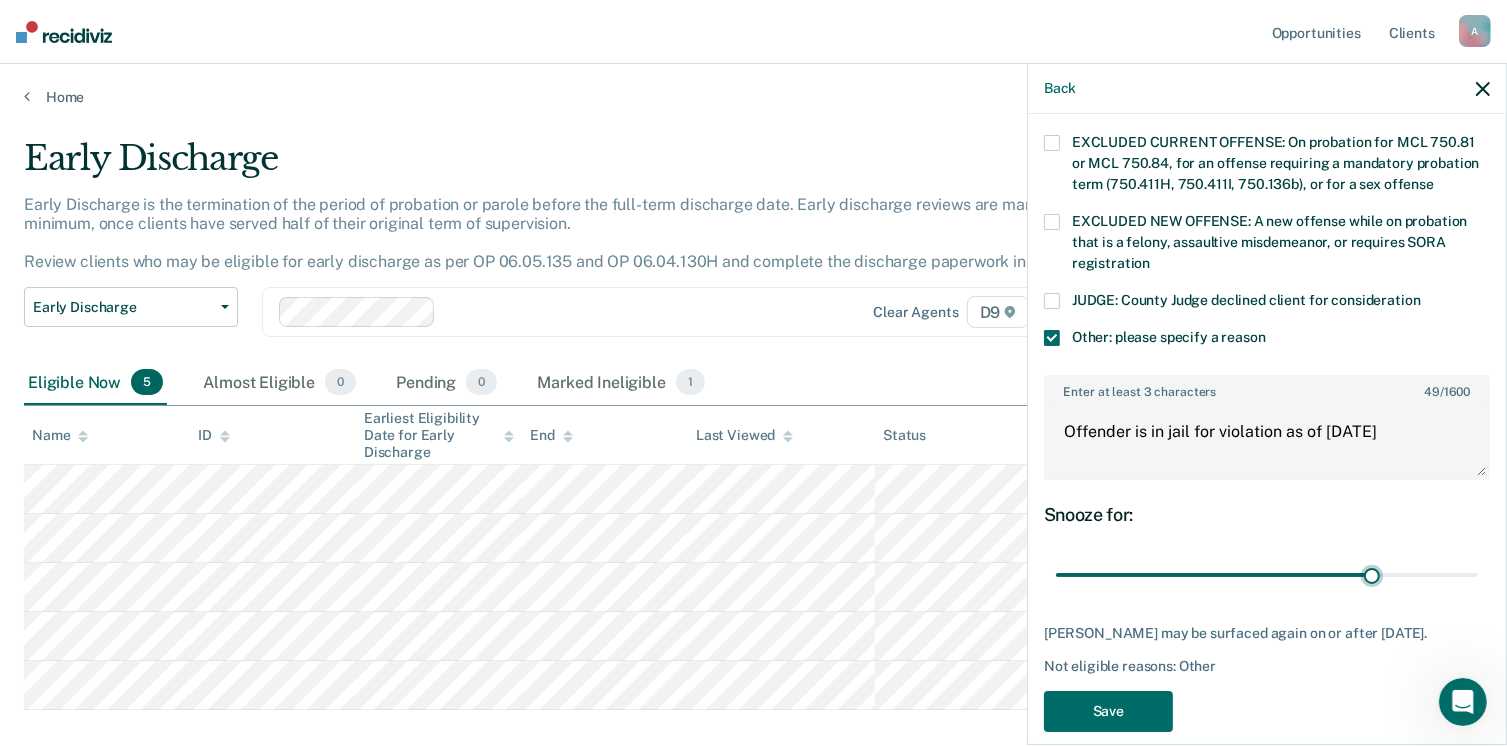 scroll, scrollTop: 766, scrollLeft: 0, axis: vertical 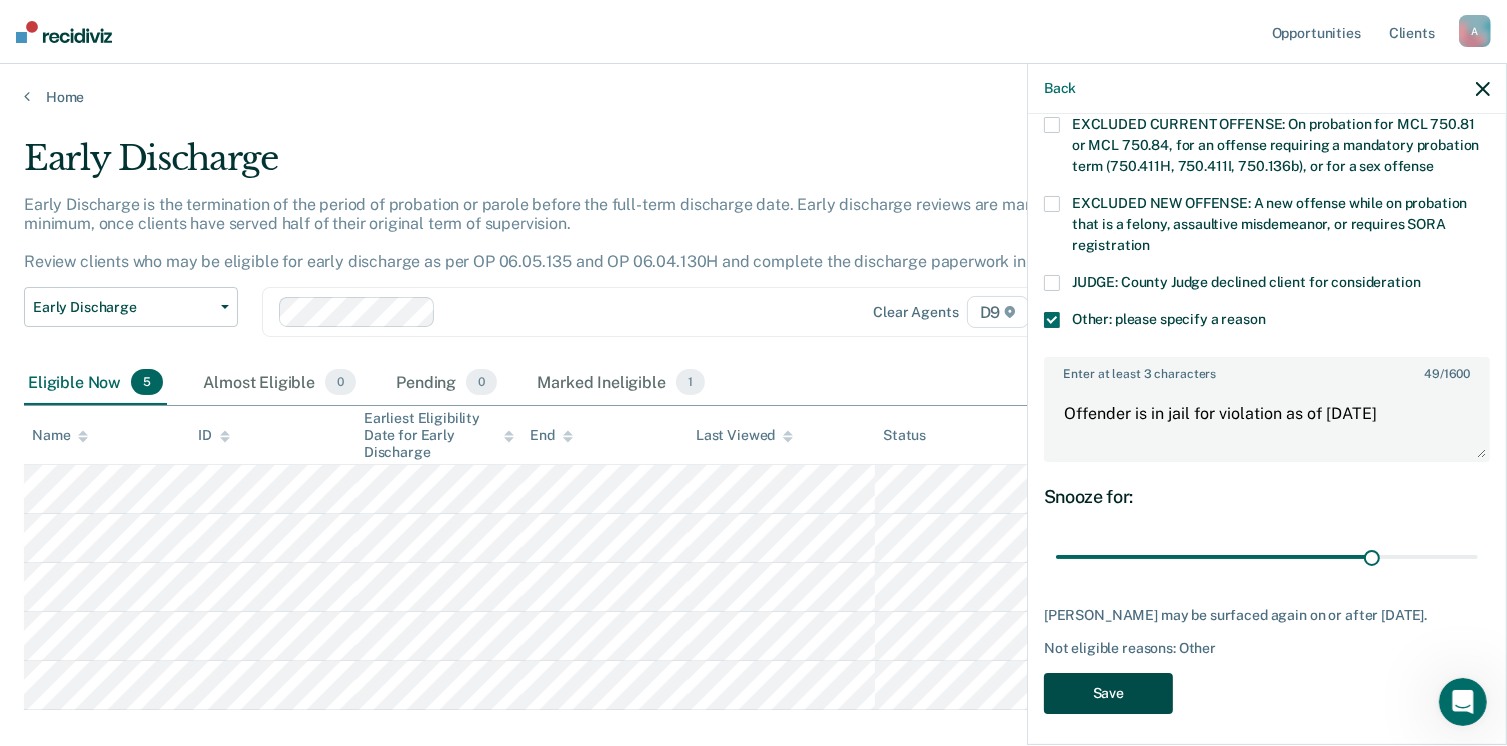click on "Save" at bounding box center (1108, 693) 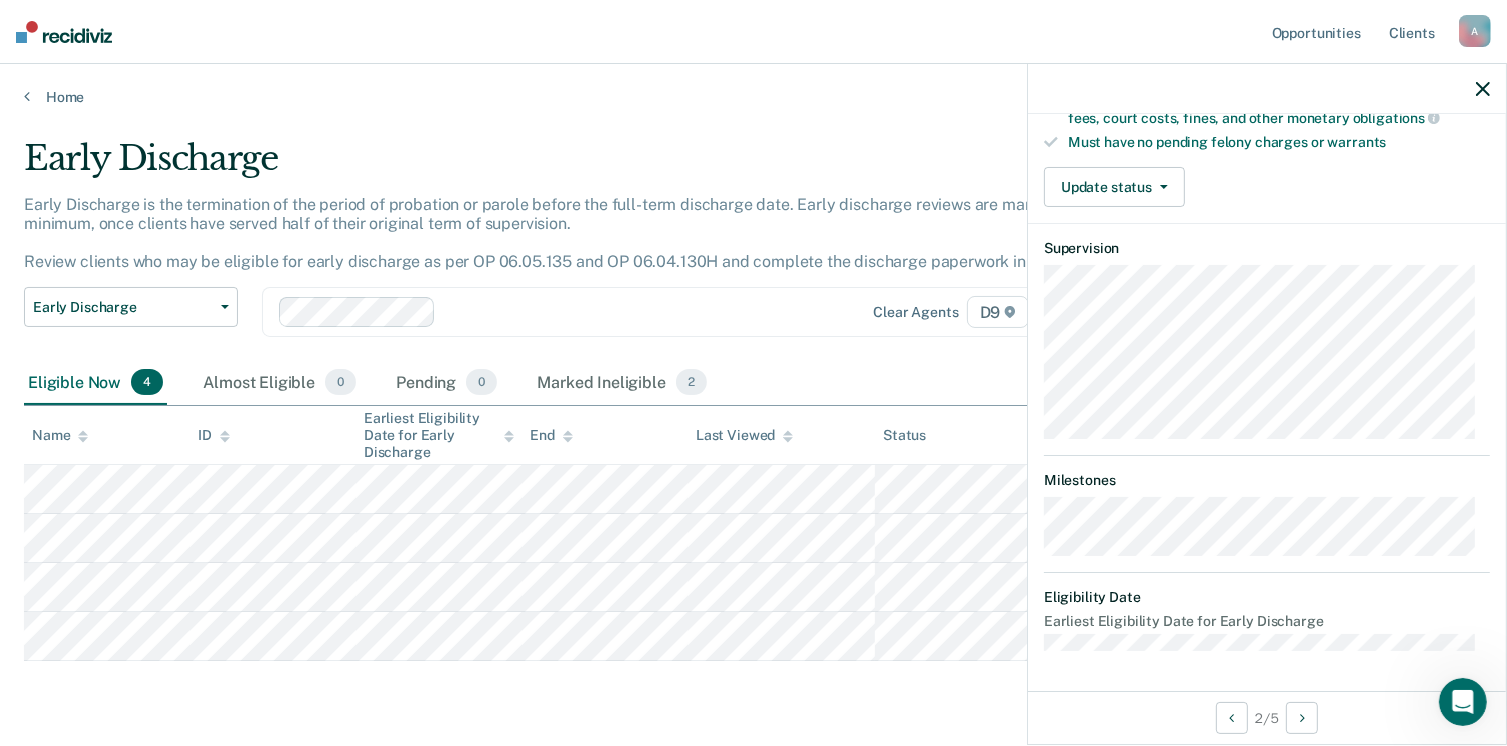 scroll, scrollTop: 371, scrollLeft: 0, axis: vertical 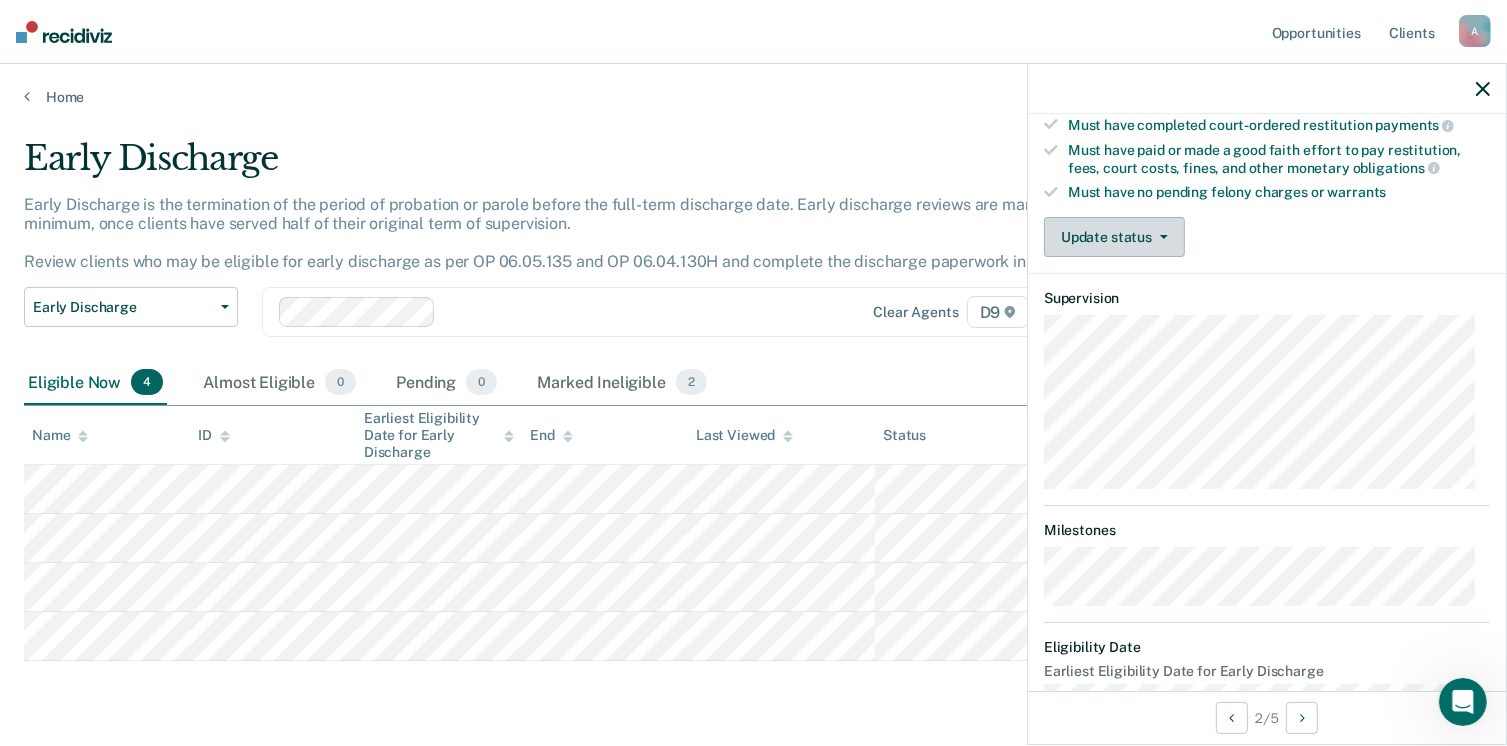 click on "Update status" at bounding box center (1114, 237) 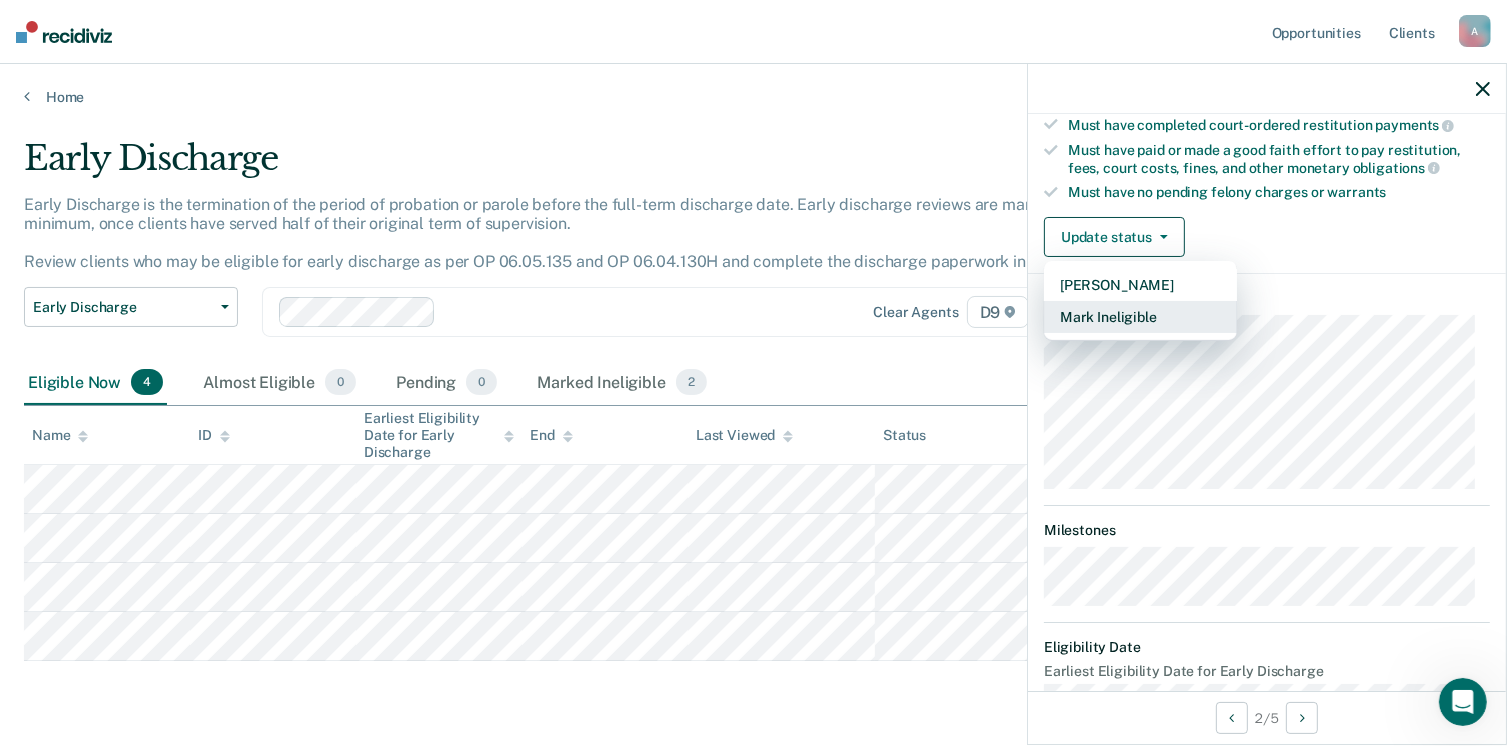 click on "Mark Ineligible" at bounding box center [1140, 317] 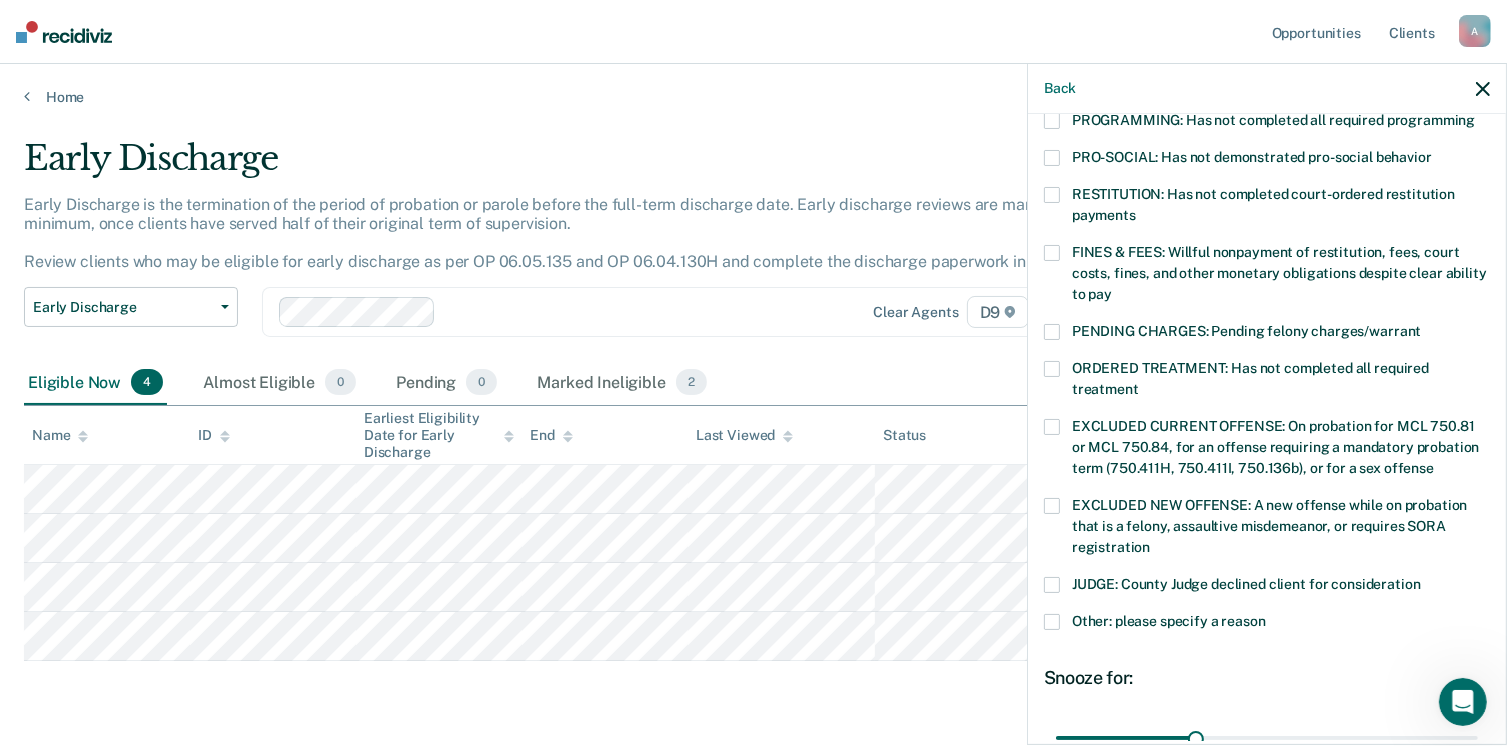 scroll, scrollTop: 500, scrollLeft: 0, axis: vertical 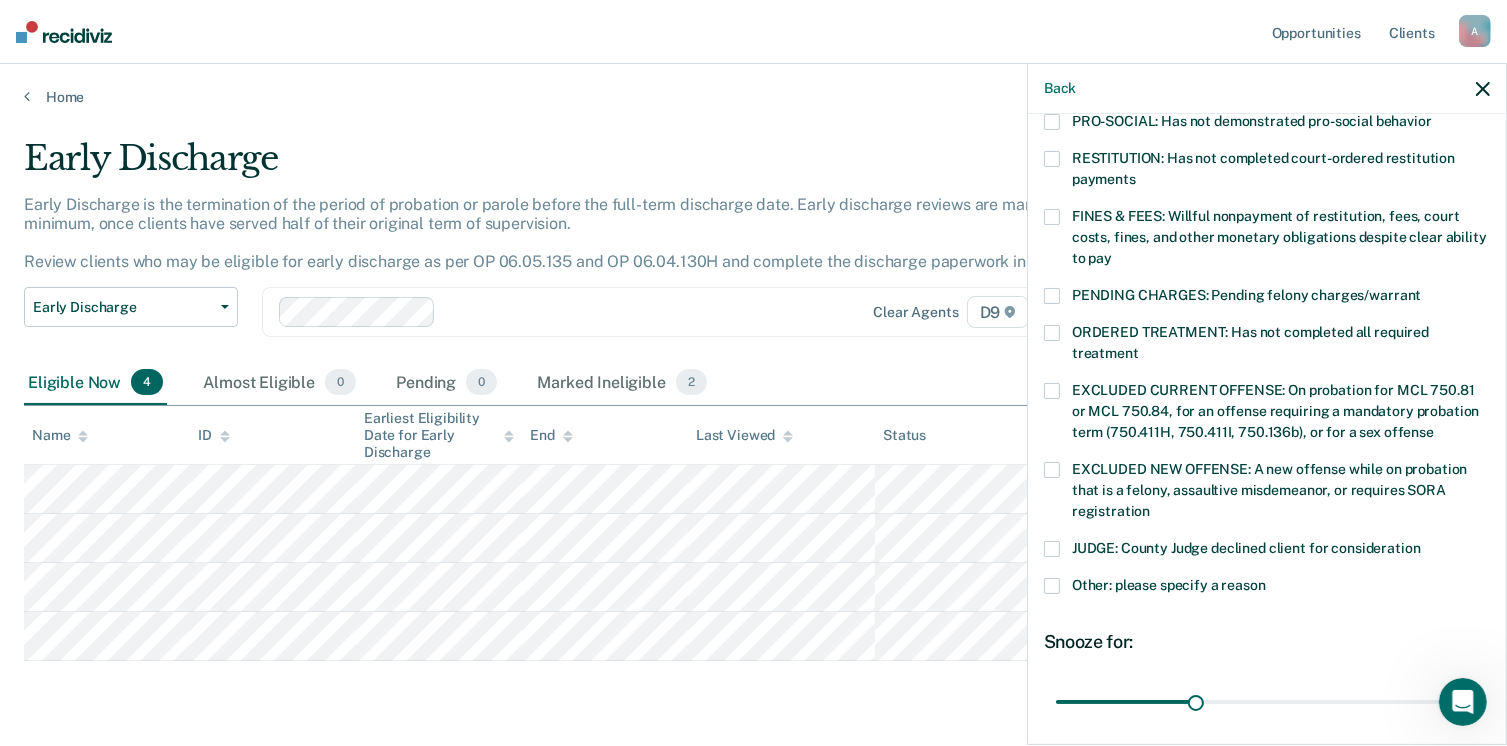 click at bounding box center [1052, 586] 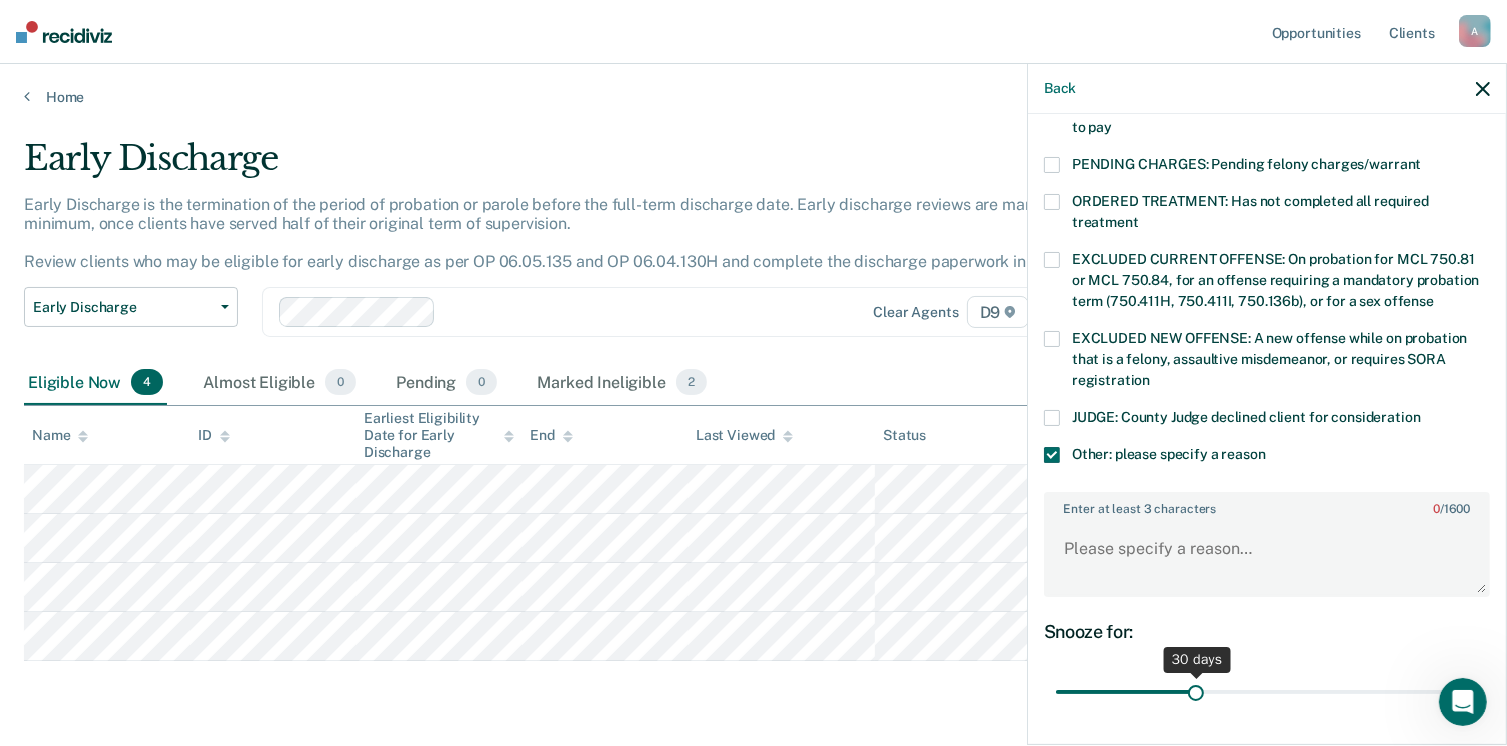 scroll, scrollTop: 700, scrollLeft: 0, axis: vertical 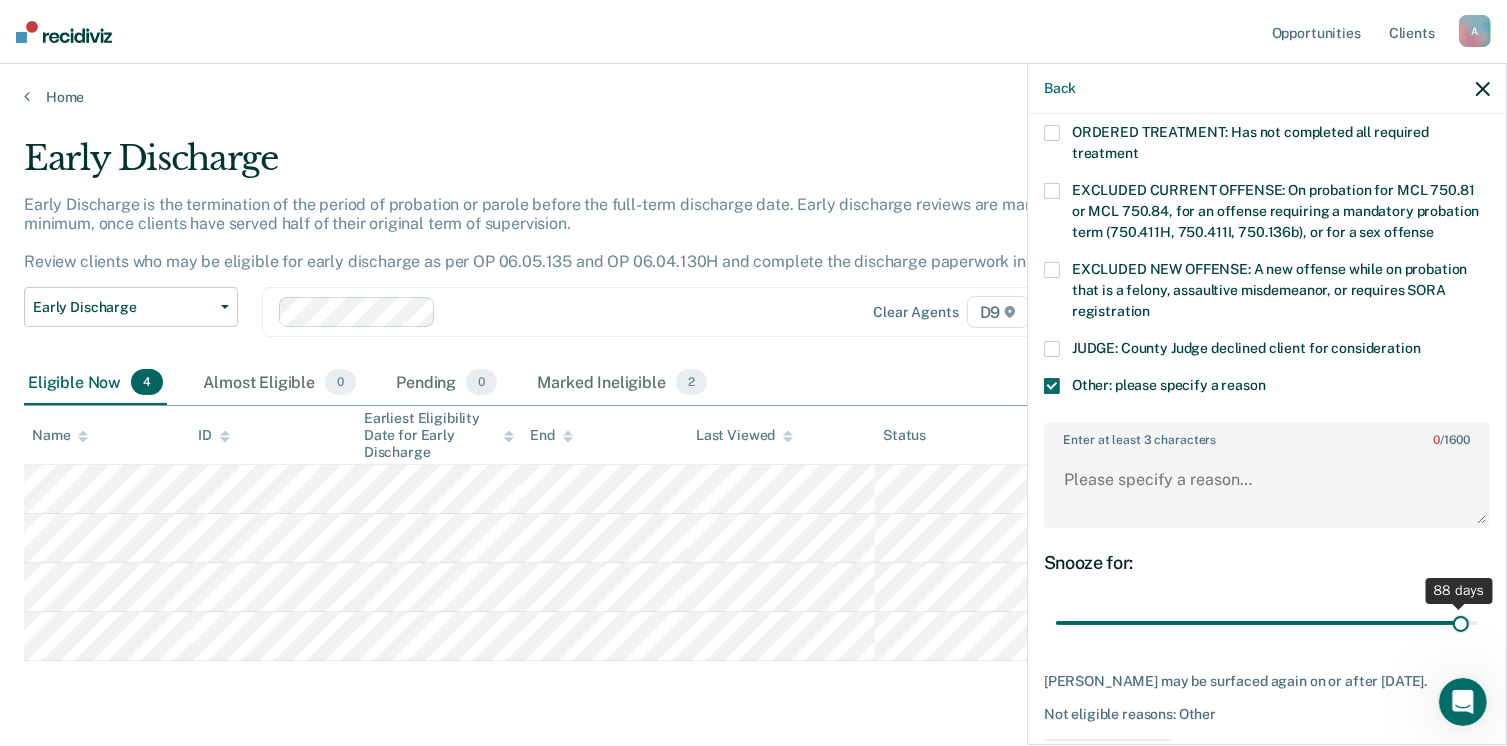 drag, startPoint x: 1189, startPoint y: 600, endPoint x: 1446, endPoint y: 604, distance: 257.03113 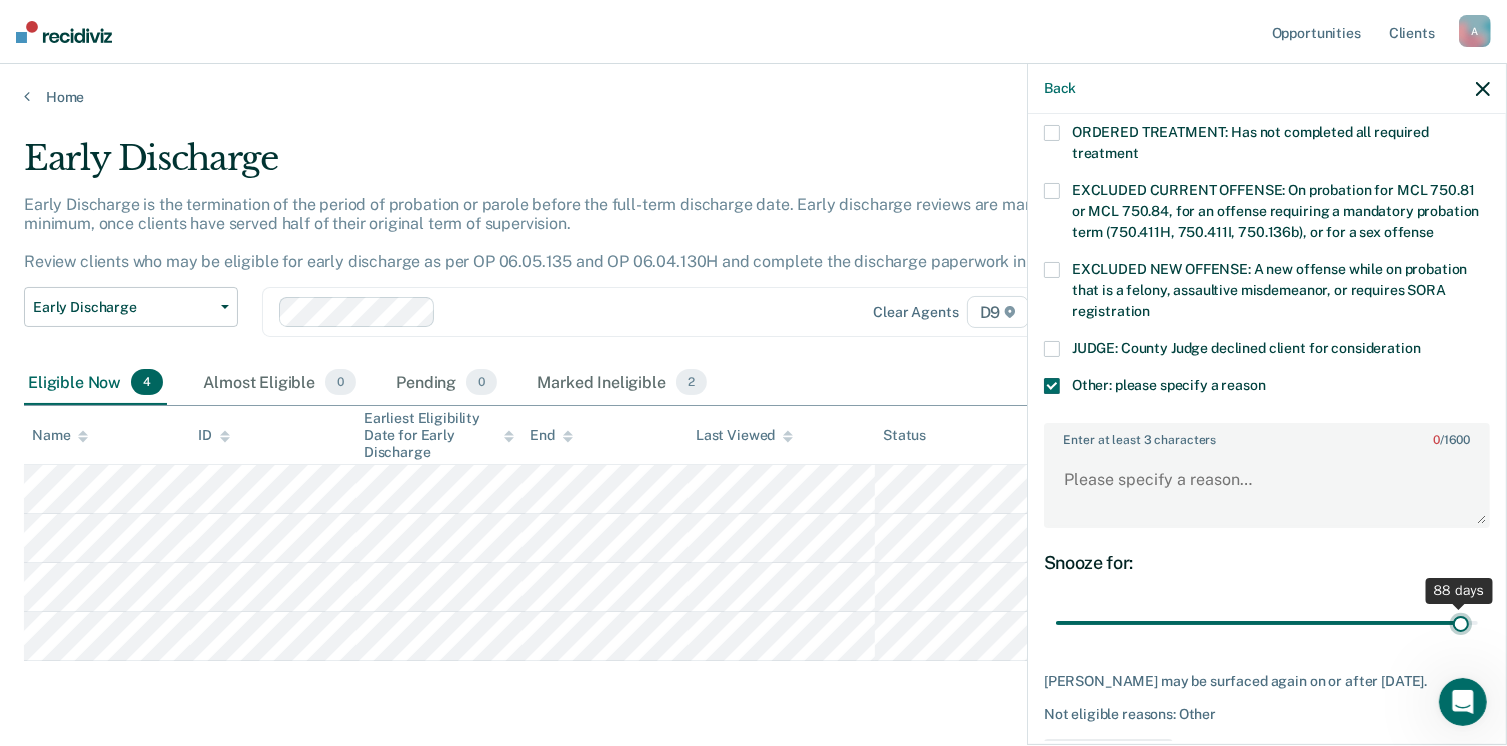 type on "88" 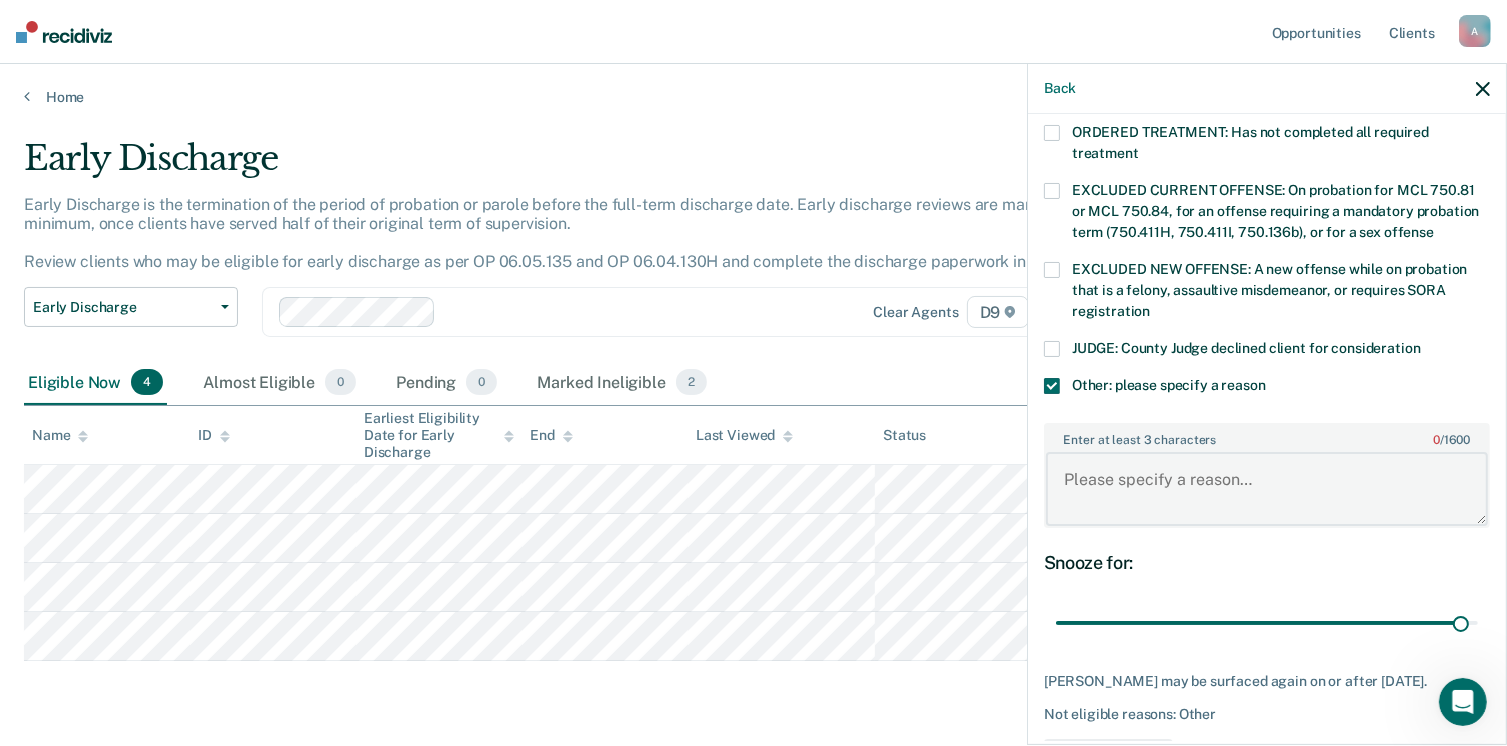 click on "Enter at least 3 characters 0  /  1600" at bounding box center [1267, 489] 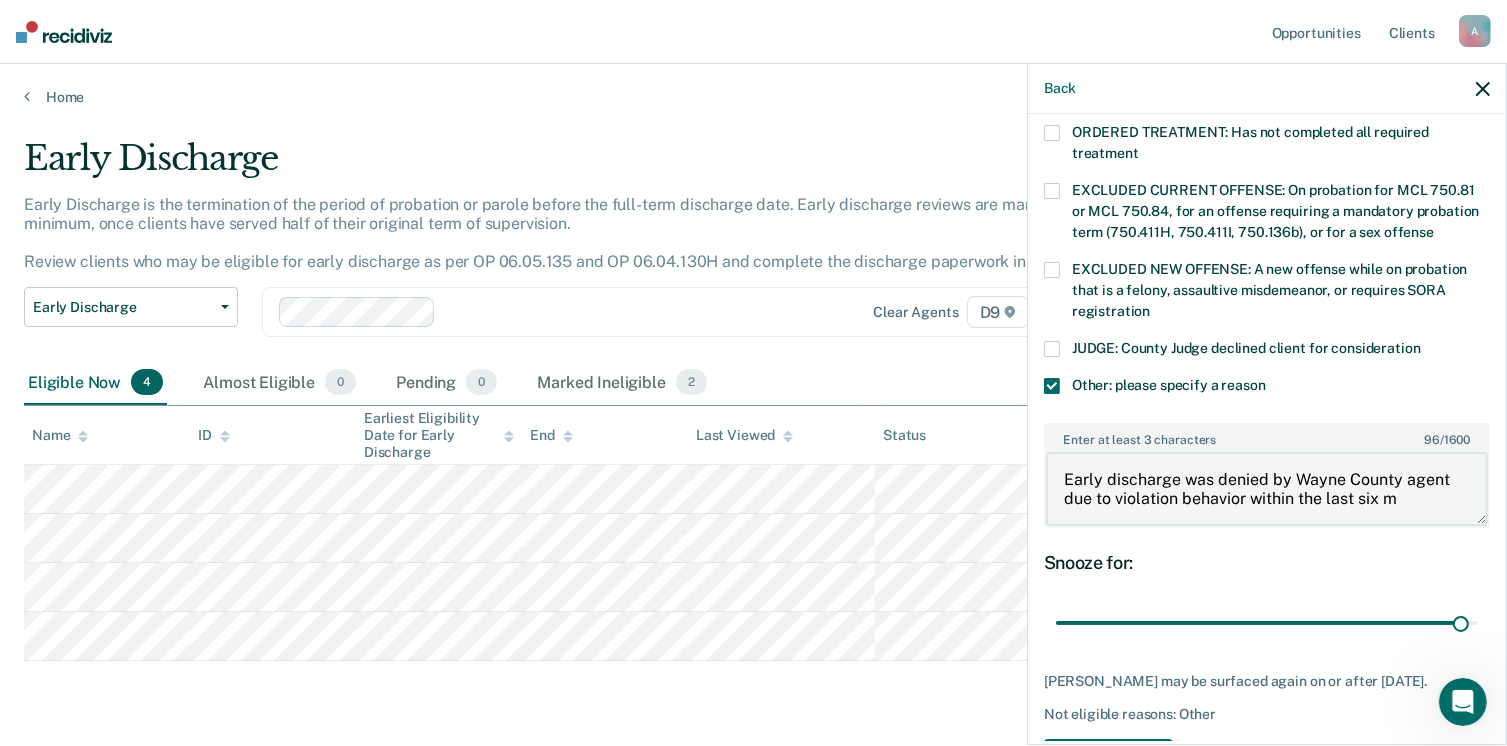scroll, scrollTop: 3, scrollLeft: 0, axis: vertical 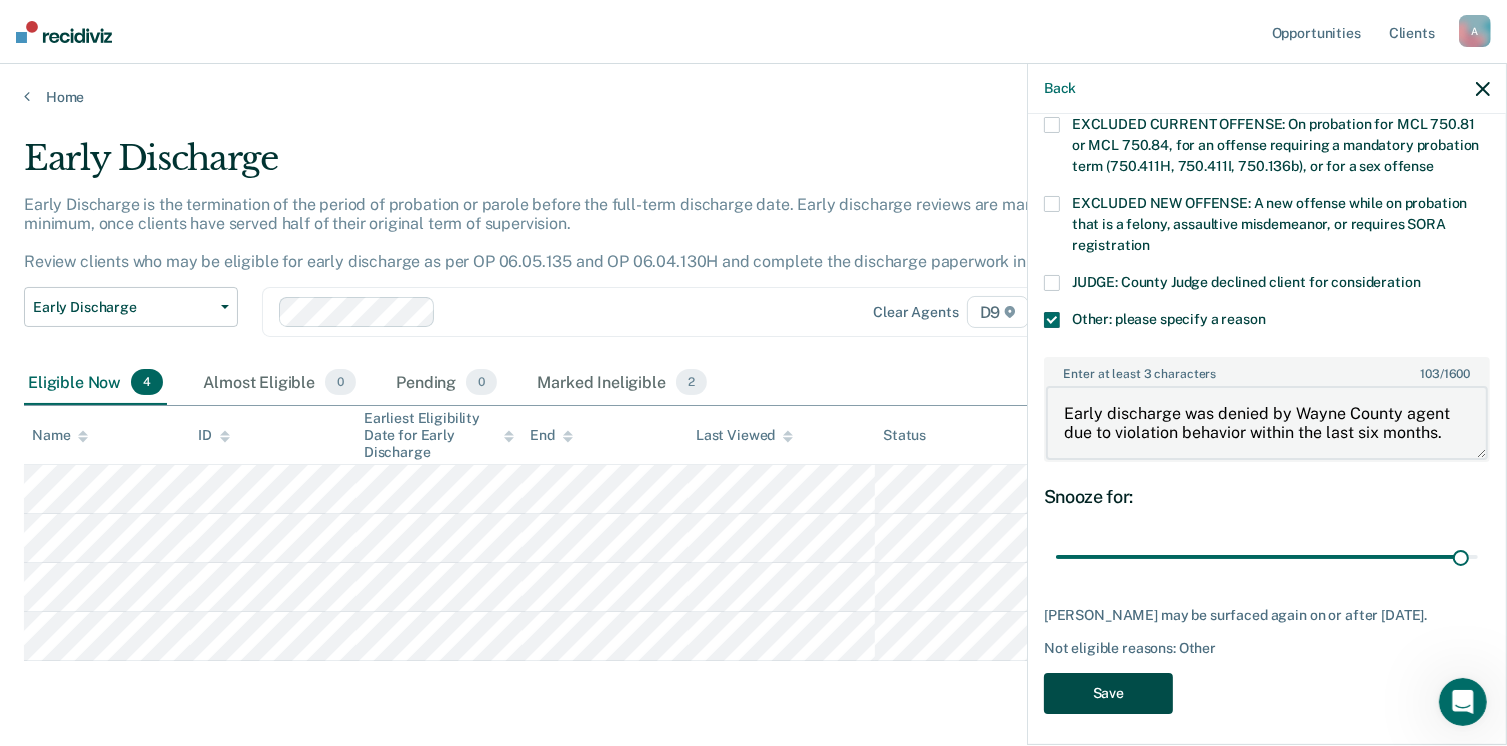 type on "Early discharge was denied by Wayne County agent due to violation behavior within the last six months." 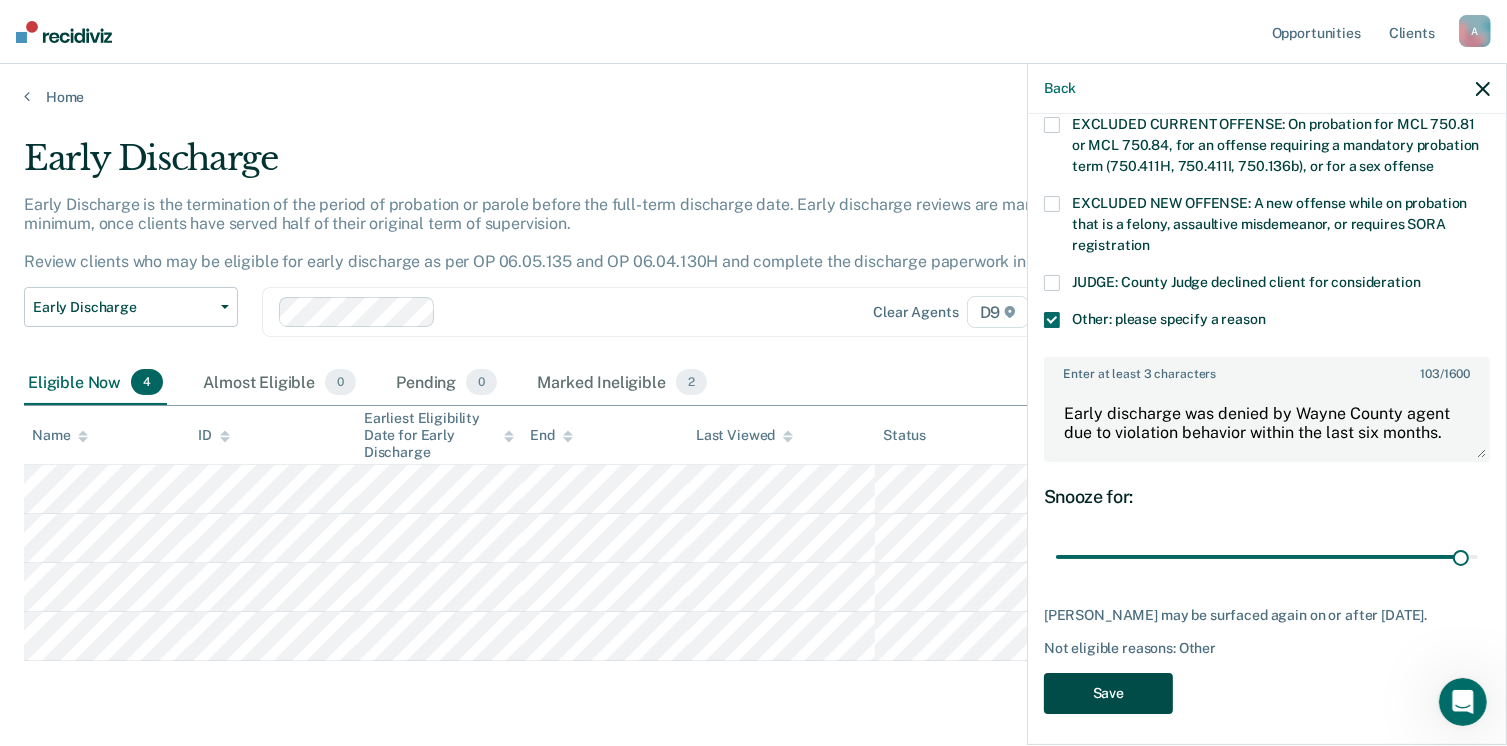 click on "Save" at bounding box center (1108, 693) 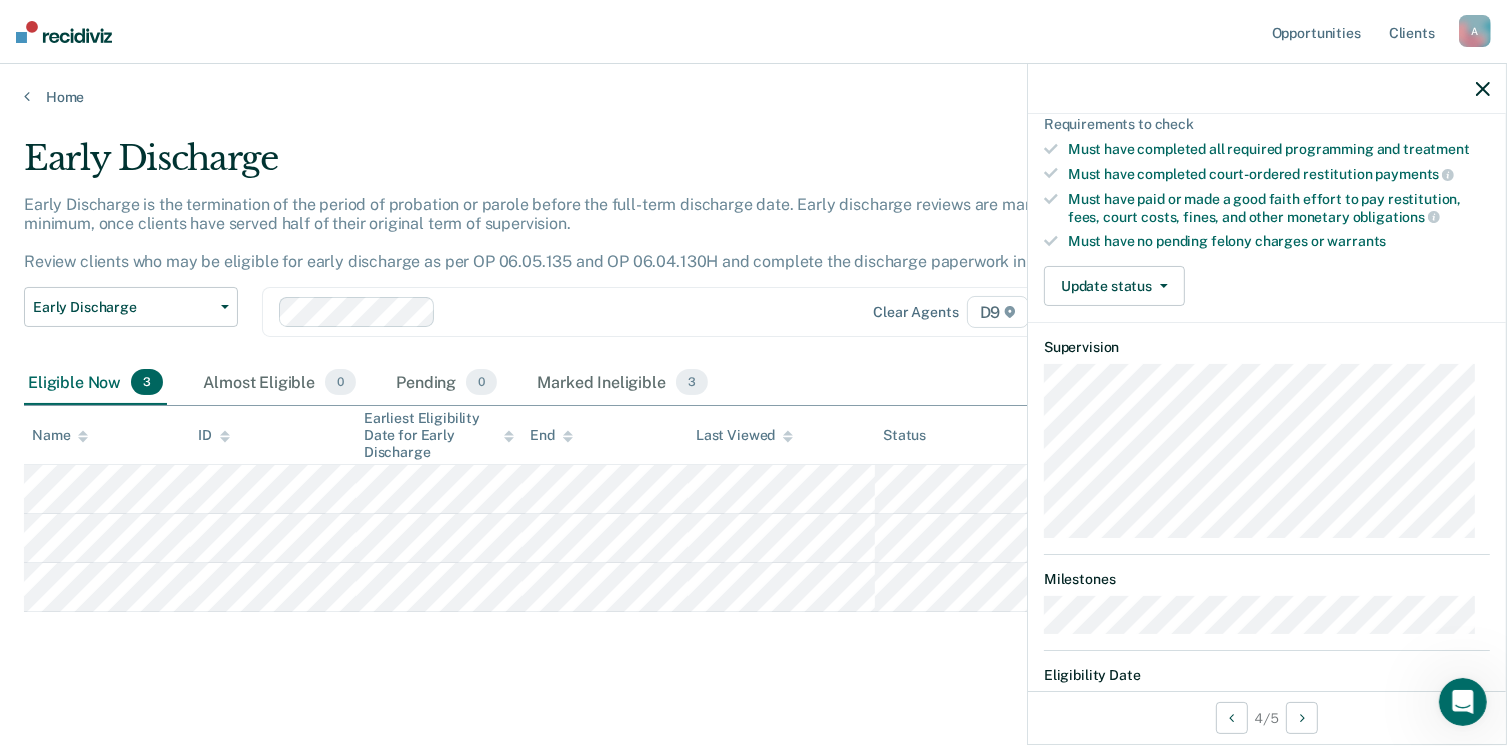scroll, scrollTop: 292, scrollLeft: 0, axis: vertical 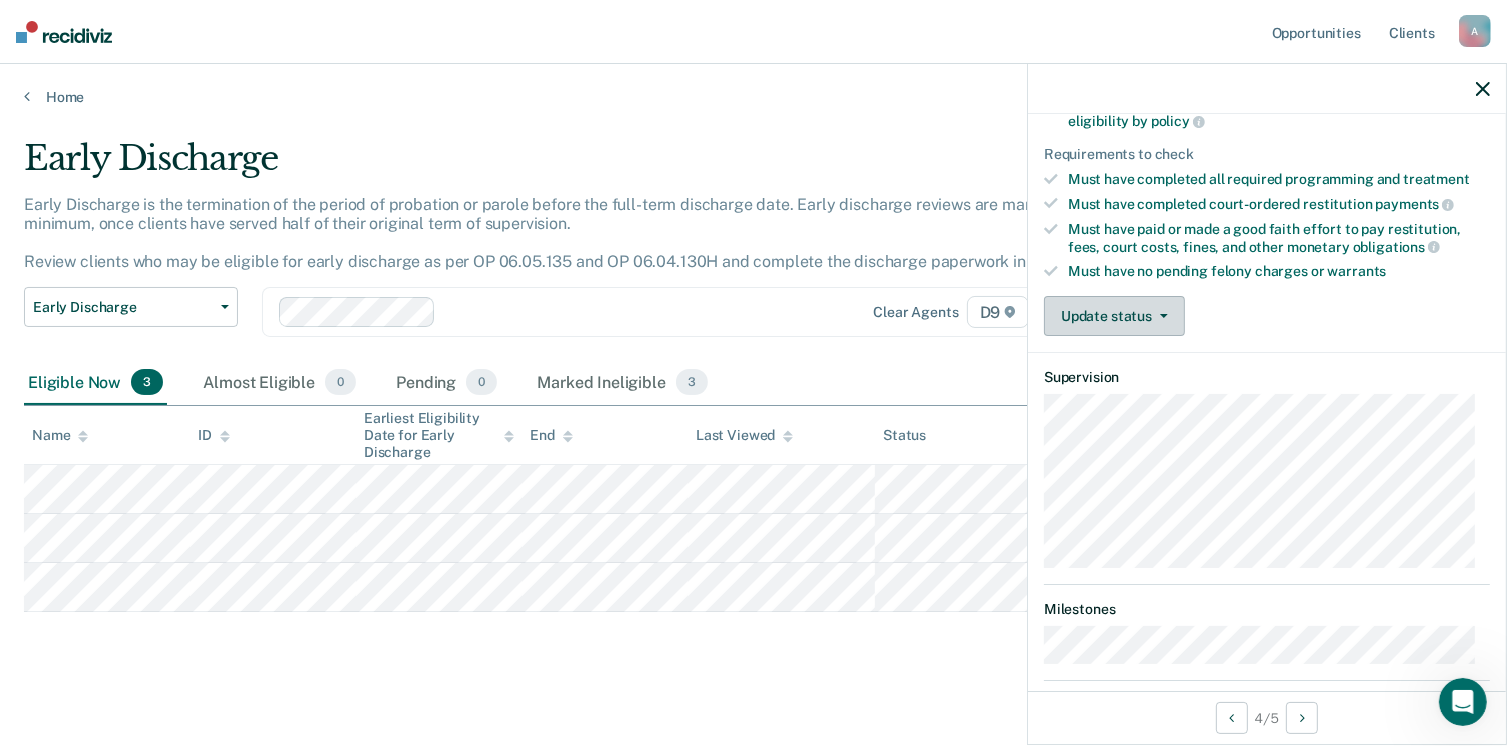 click on "Update status" at bounding box center [1114, 316] 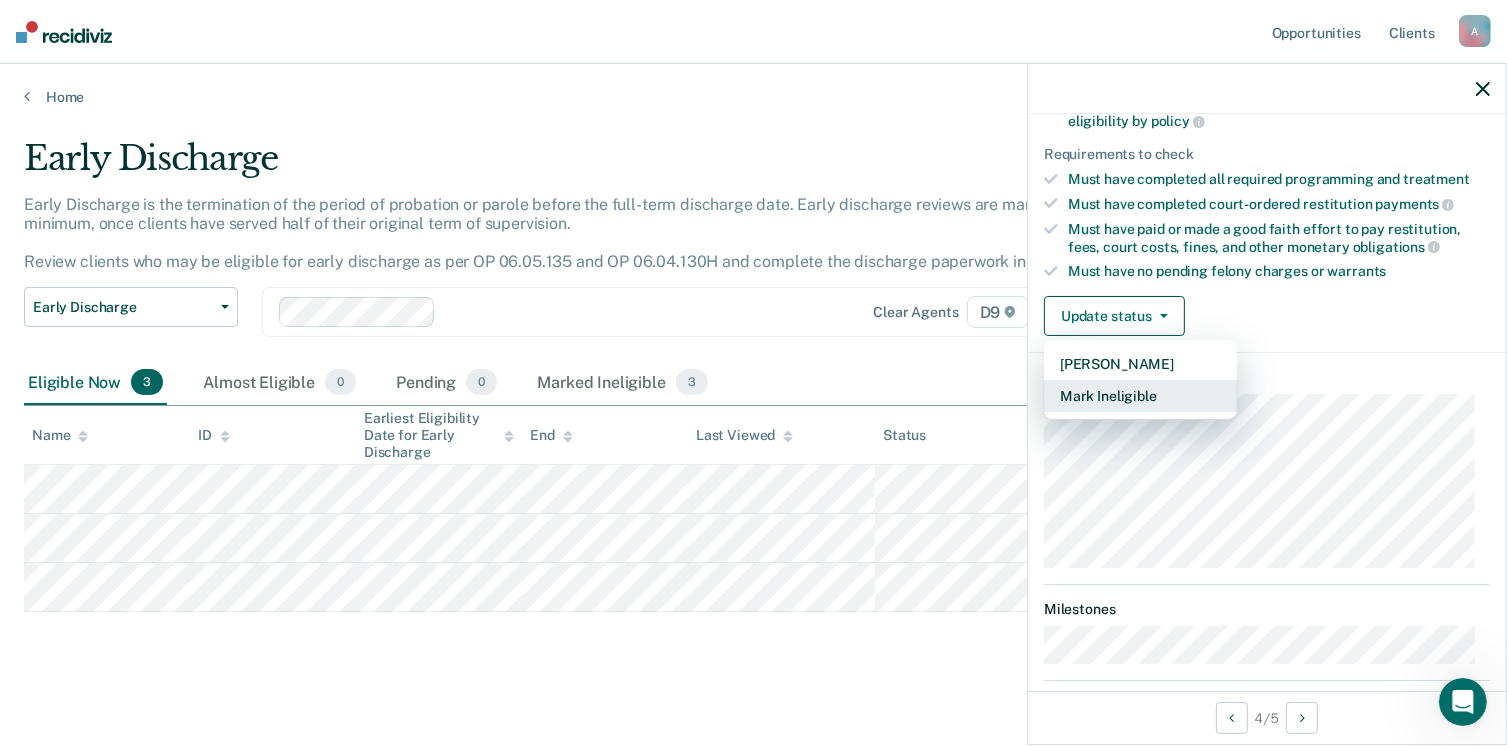 click on "Mark Ineligible" at bounding box center [1140, 396] 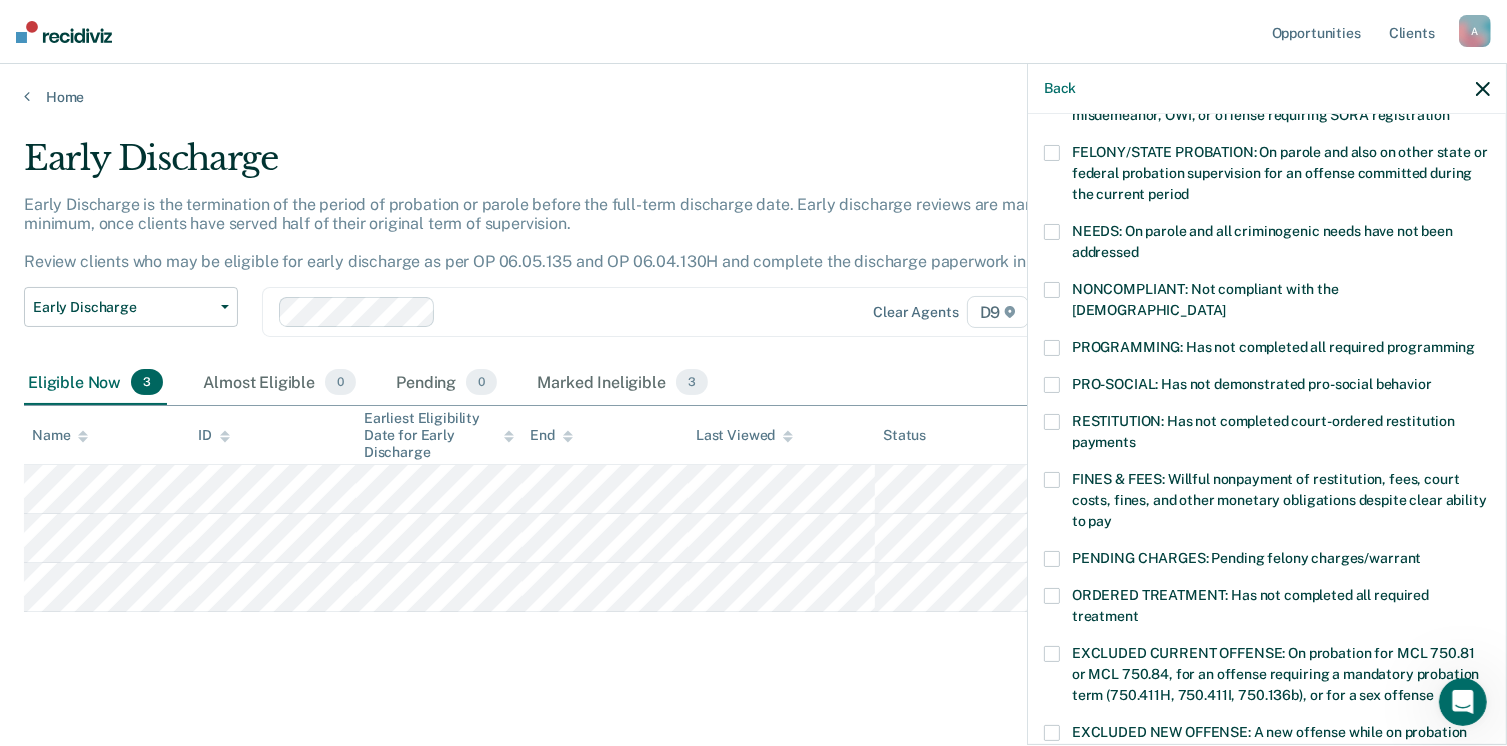 scroll, scrollTop: 192, scrollLeft: 0, axis: vertical 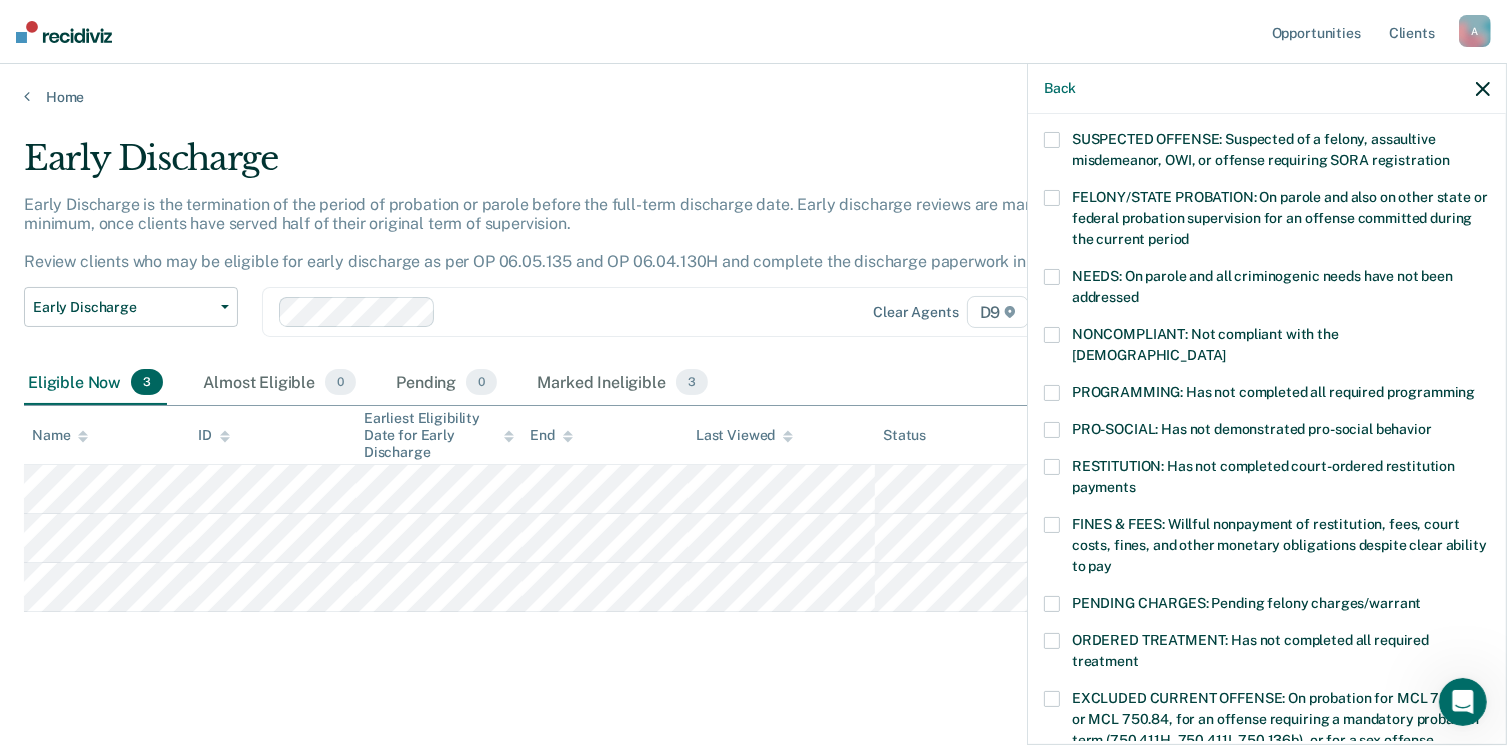 click at bounding box center [1052, 335] 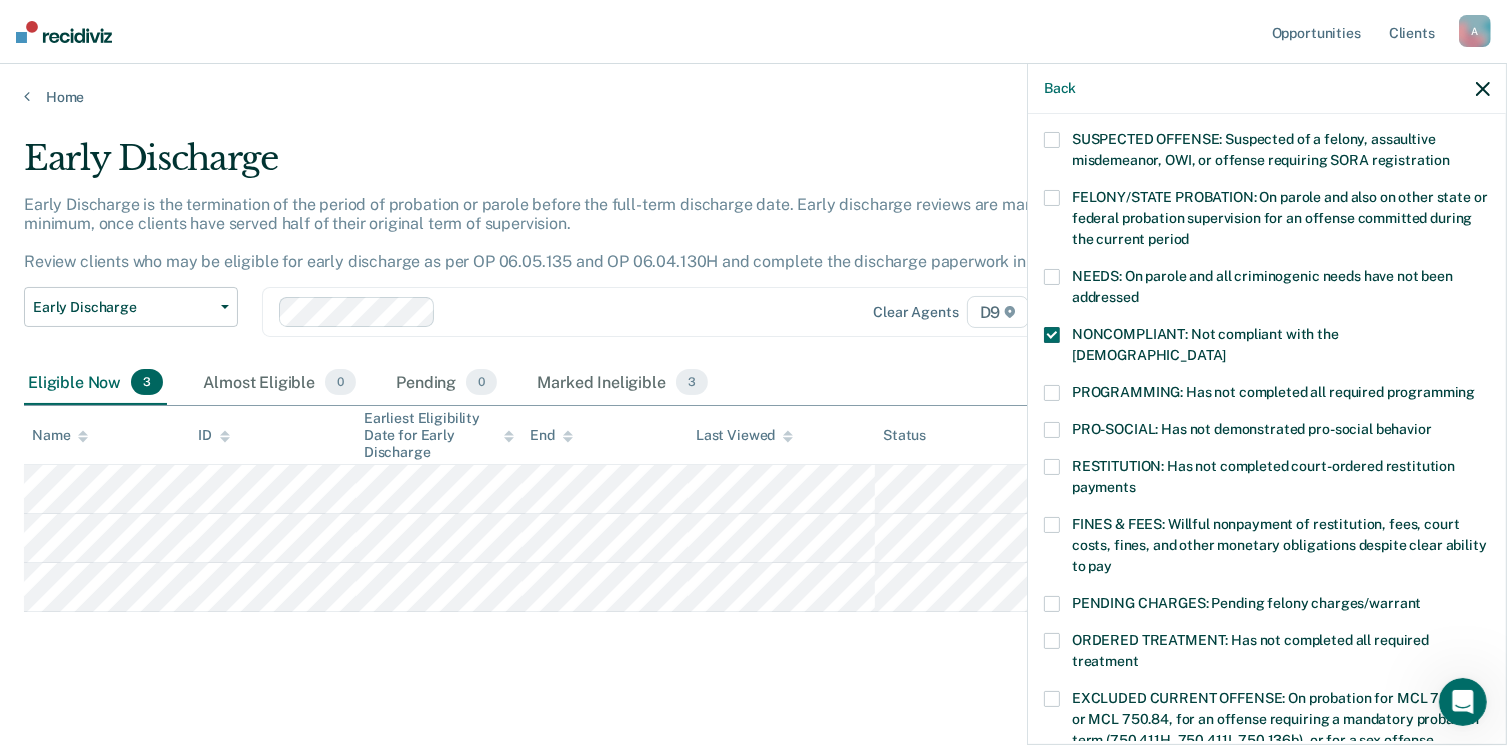 click at bounding box center [1052, 393] 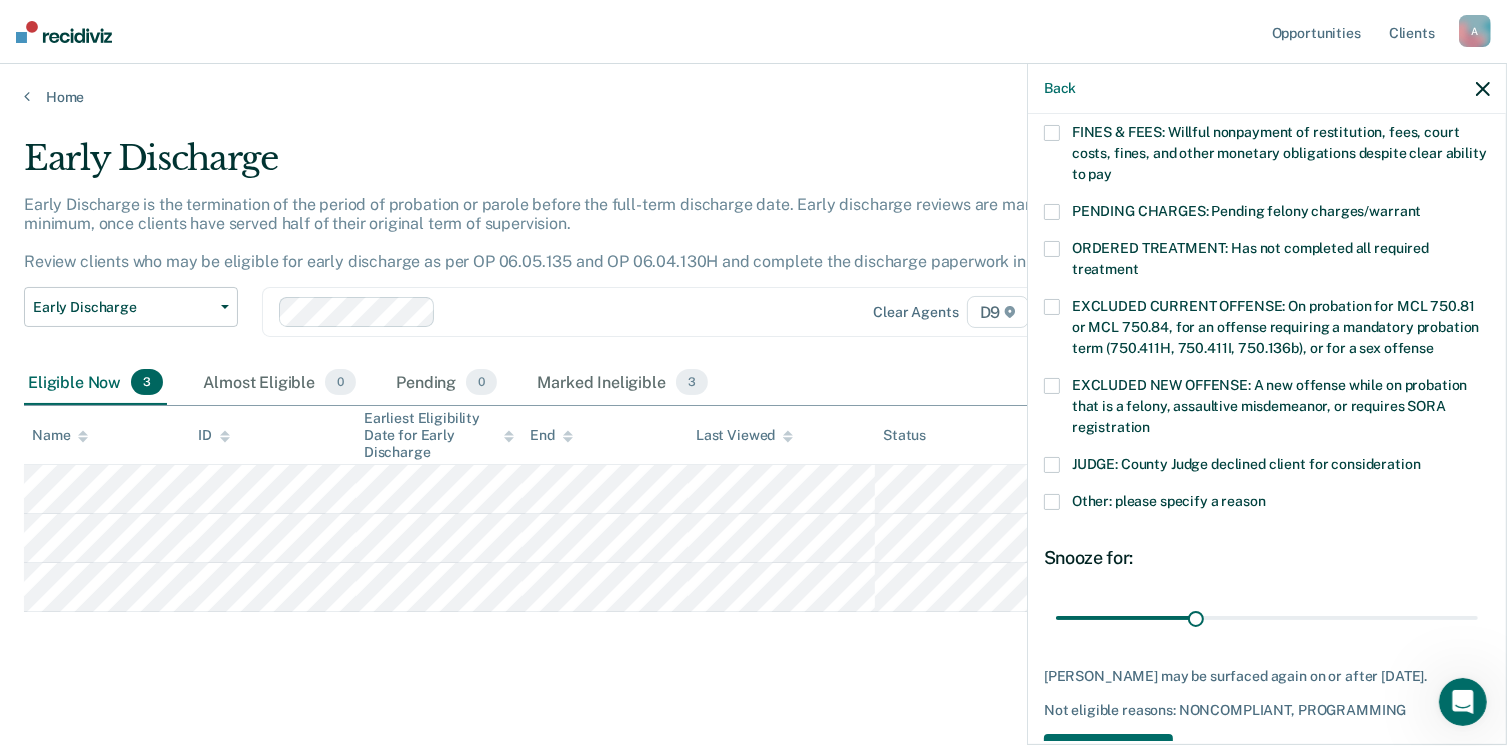 scroll, scrollTop: 592, scrollLeft: 0, axis: vertical 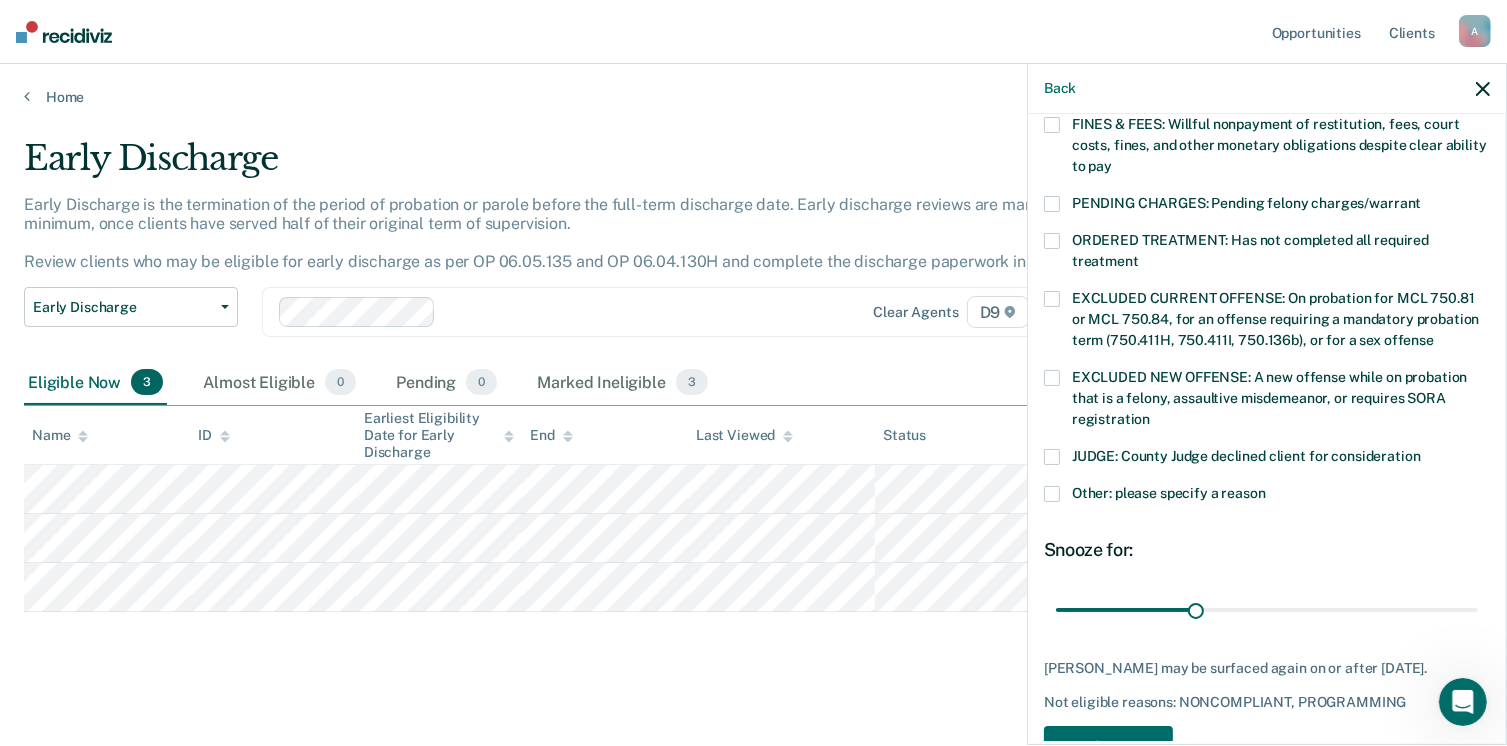click at bounding box center (1052, 494) 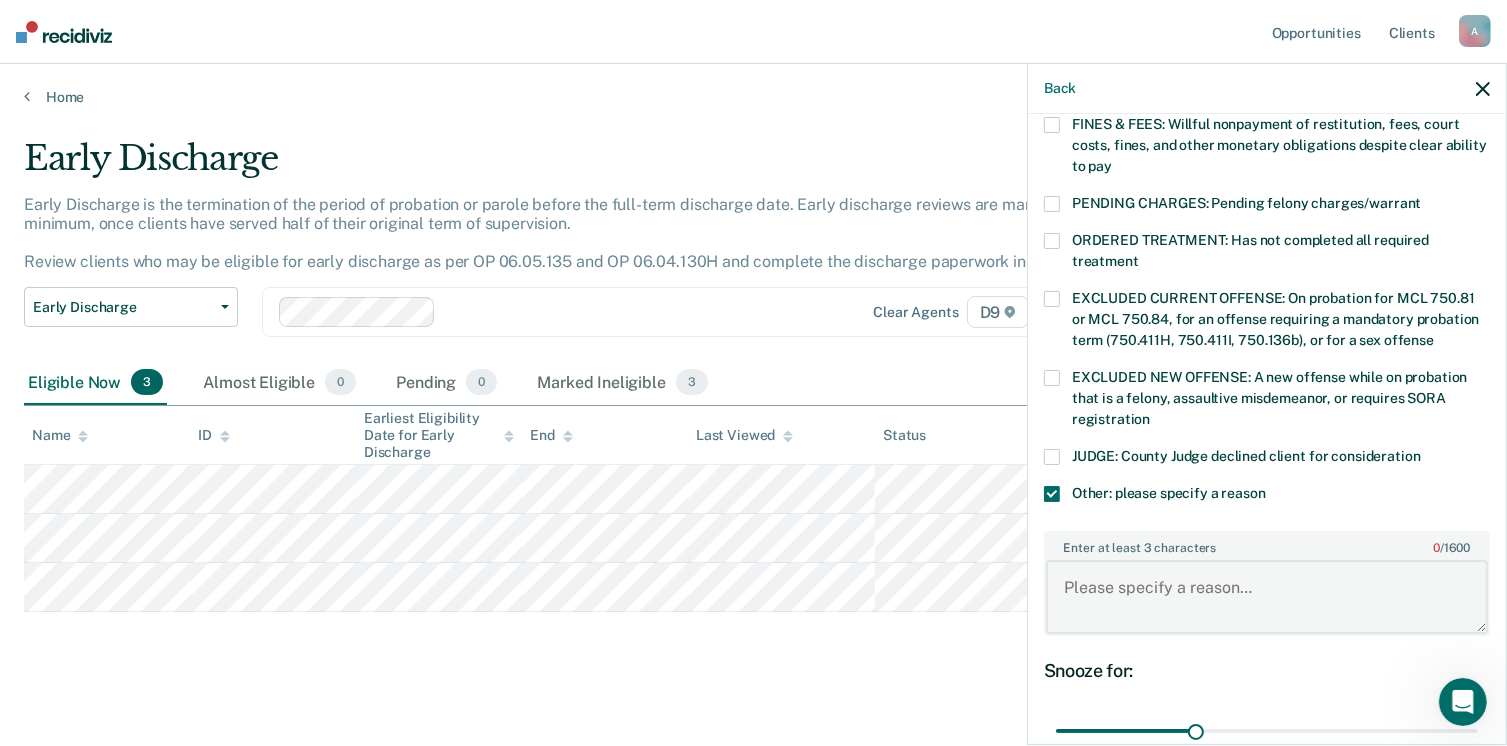 click on "Enter at least 3 characters 0  /  1600" at bounding box center [1267, 597] 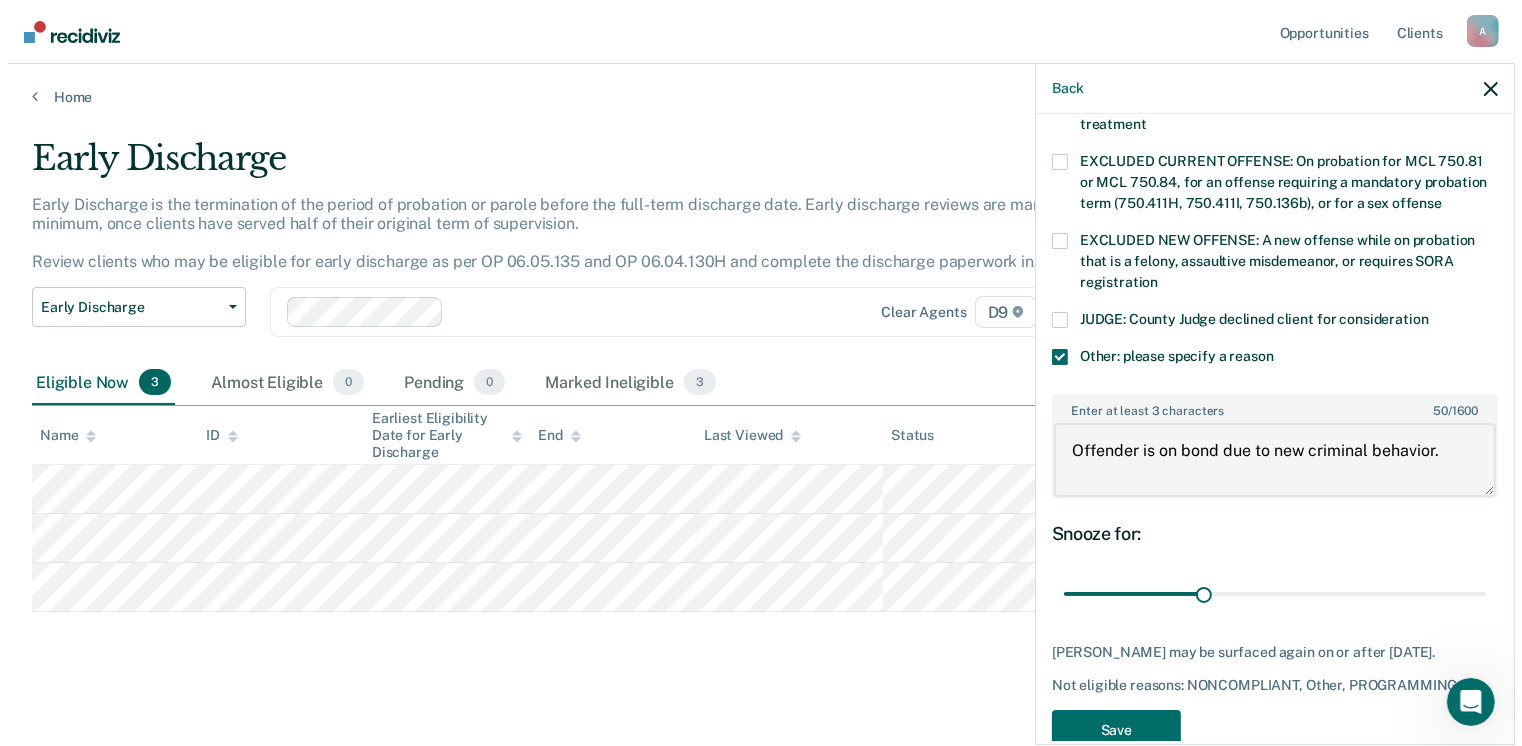 scroll, scrollTop: 749, scrollLeft: 0, axis: vertical 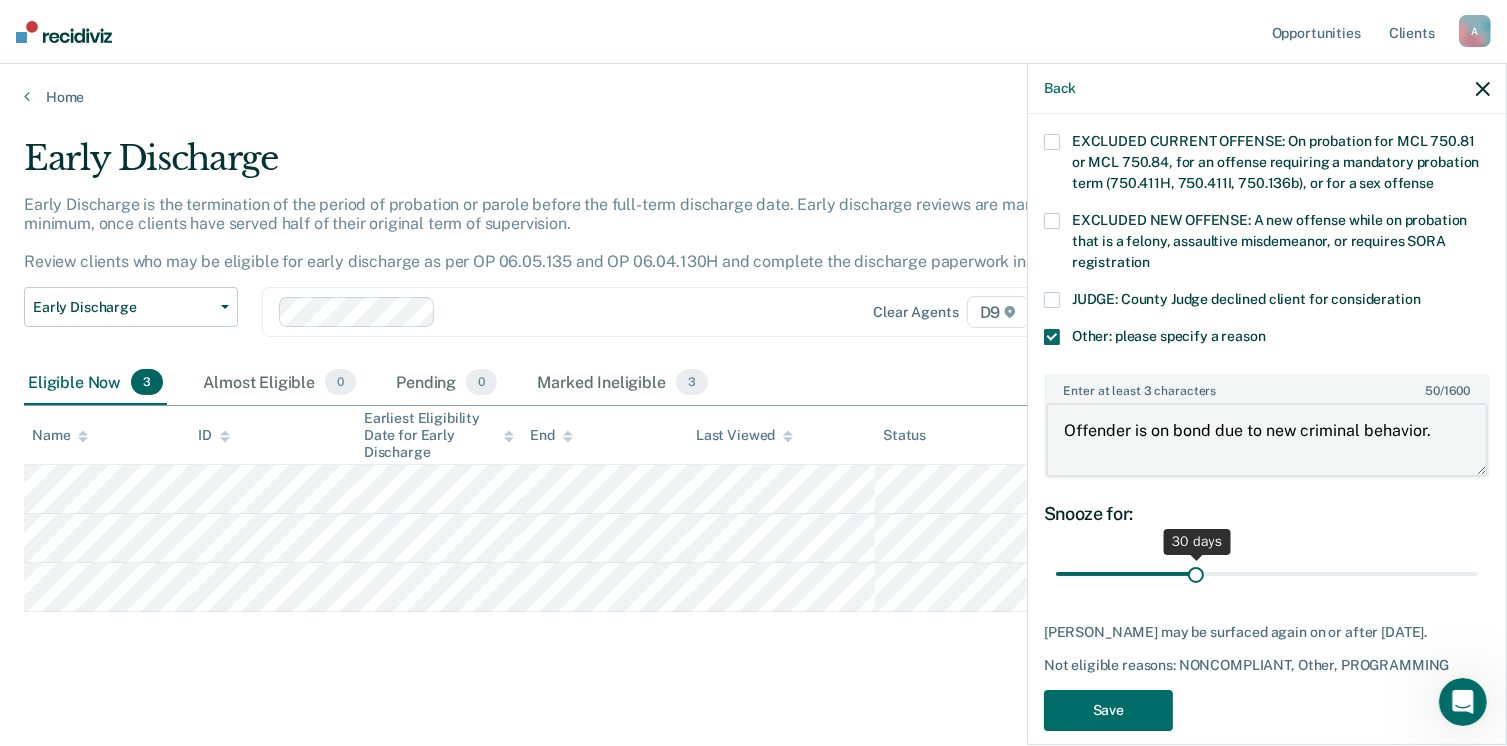 type on "Offender is on bond due to new criminal behavior." 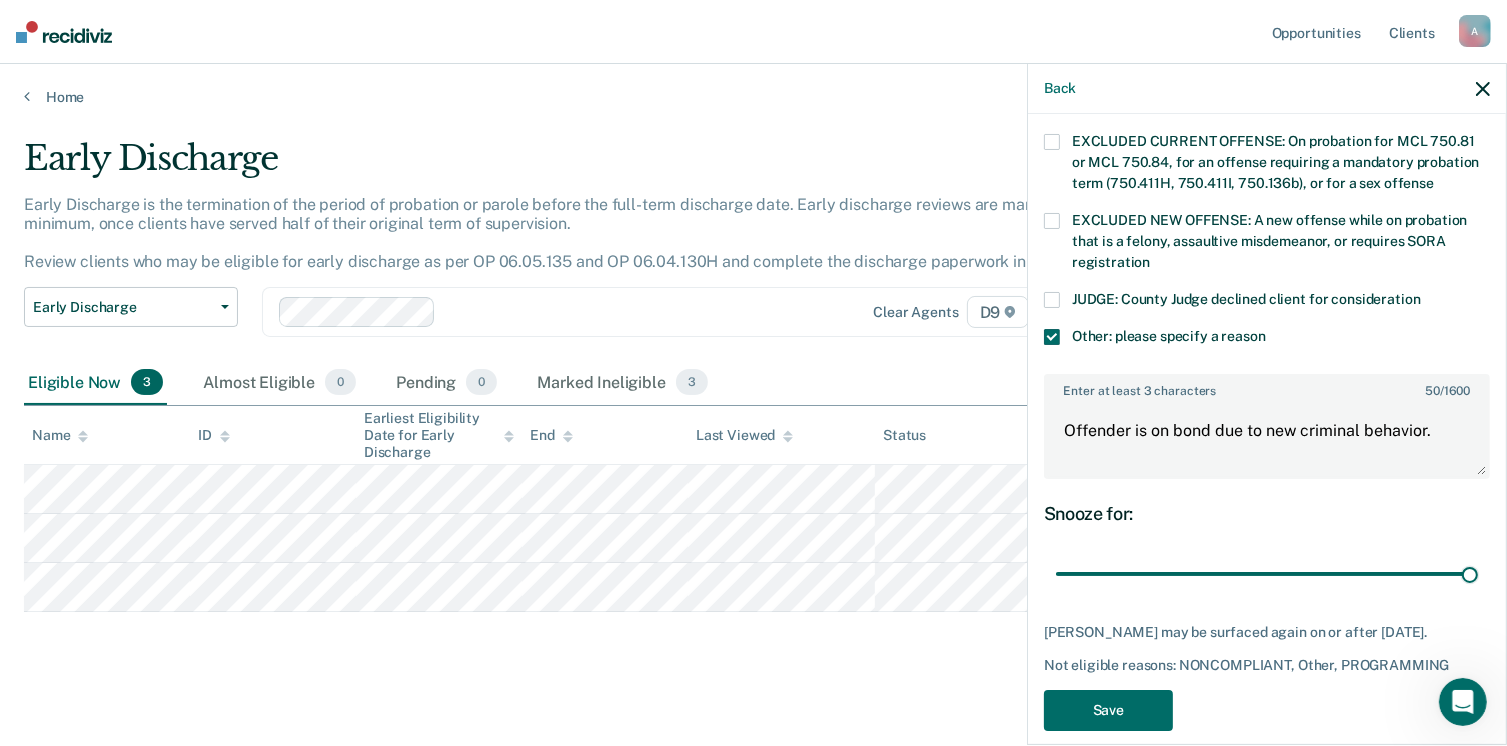 drag, startPoint x: 1196, startPoint y: 550, endPoint x: 1491, endPoint y: 545, distance: 295.04236 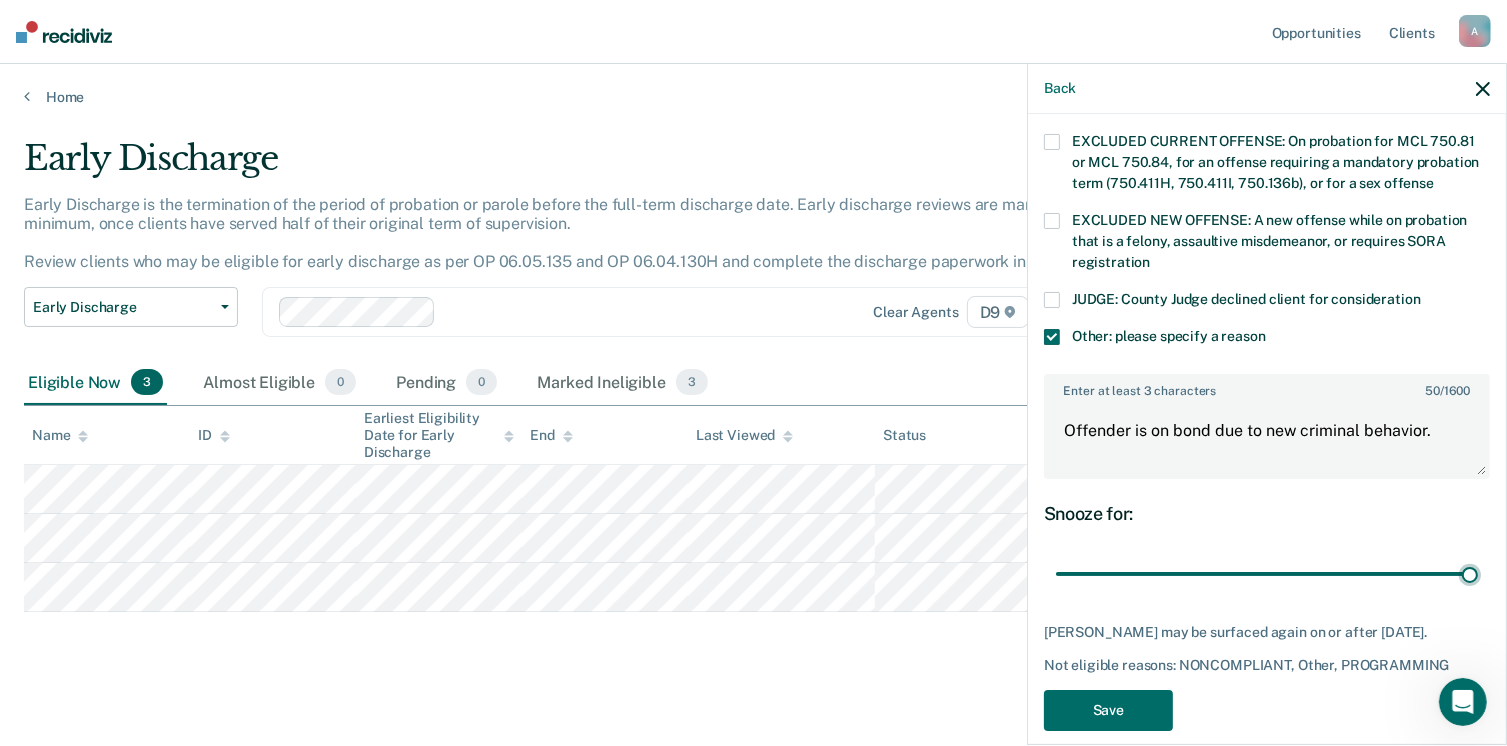 type on "90" 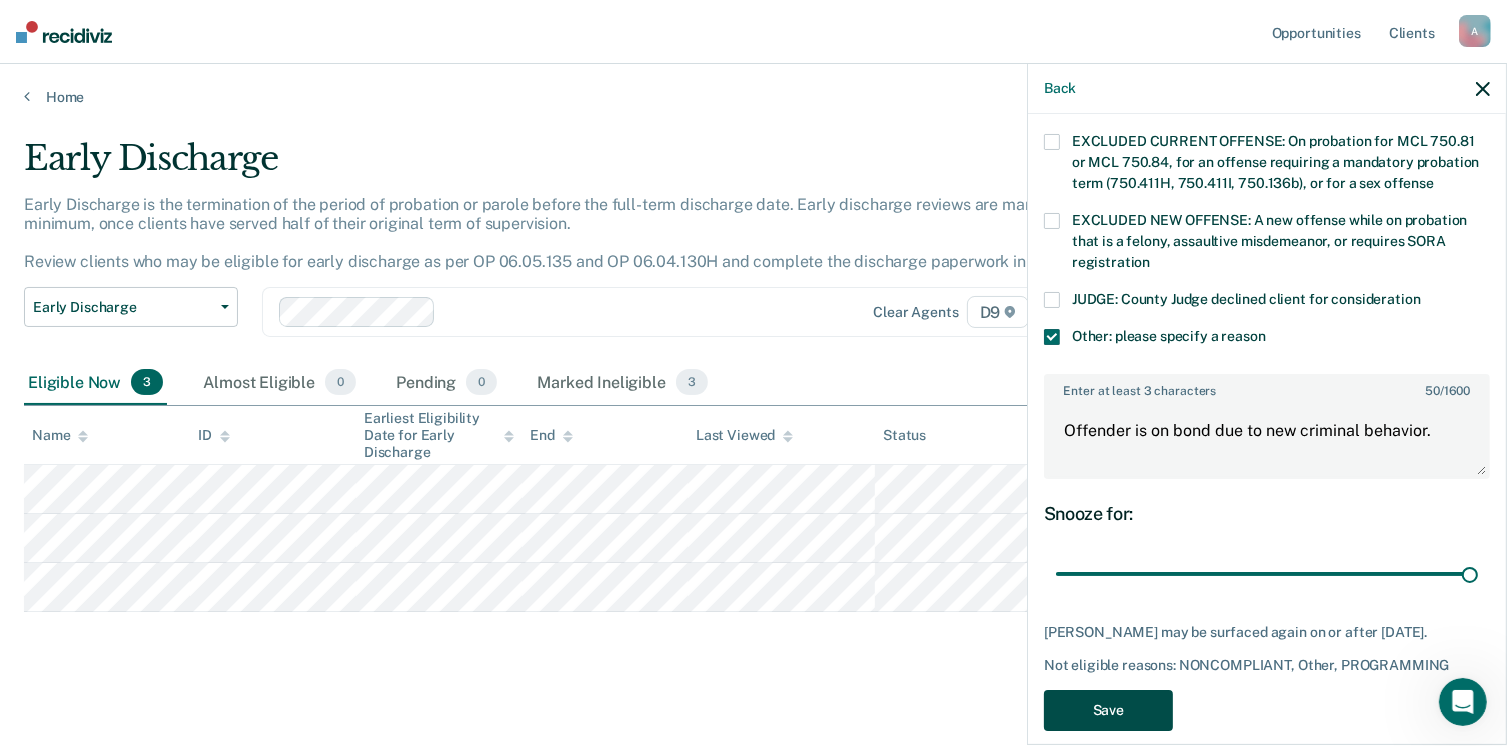 click on "Save" at bounding box center [1108, 710] 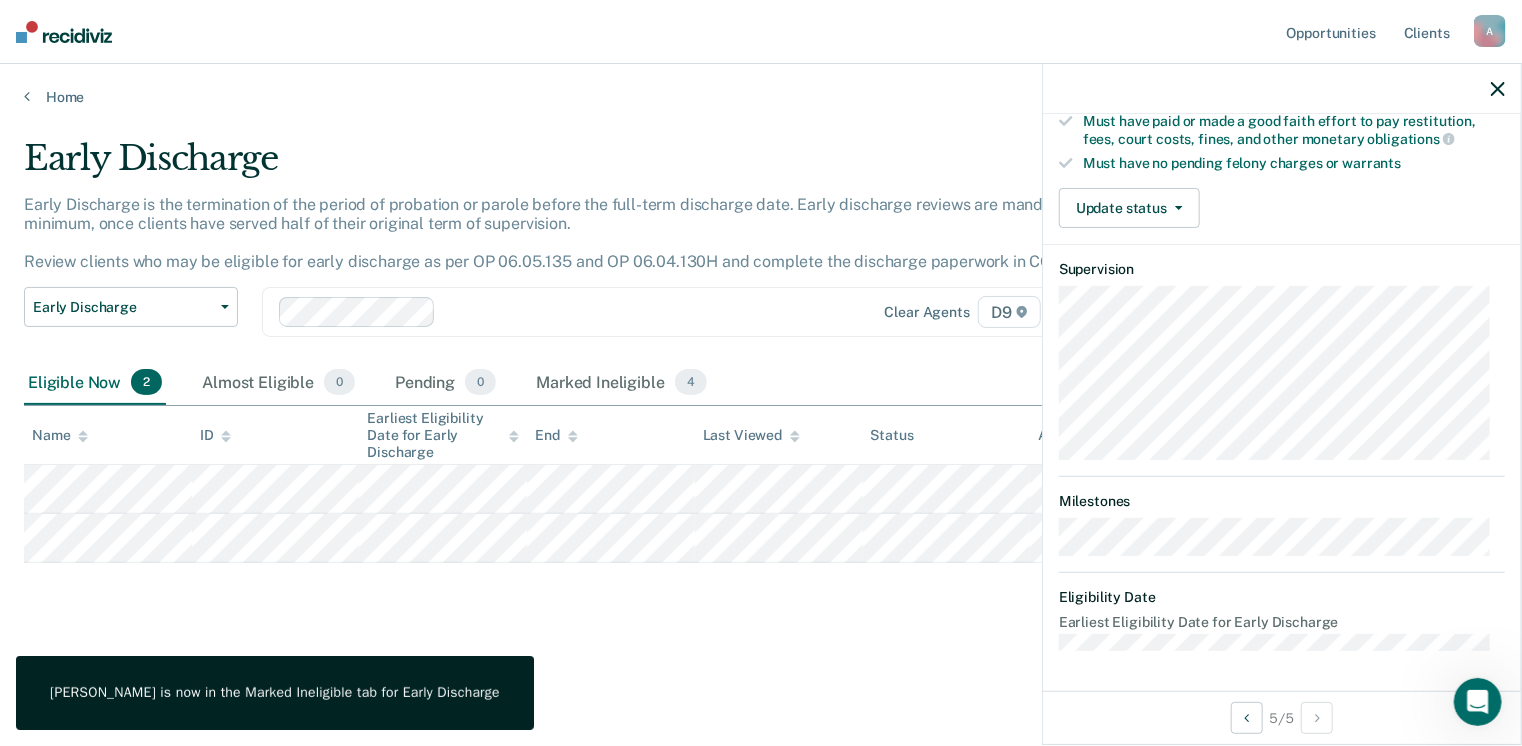 scroll, scrollTop: 392, scrollLeft: 0, axis: vertical 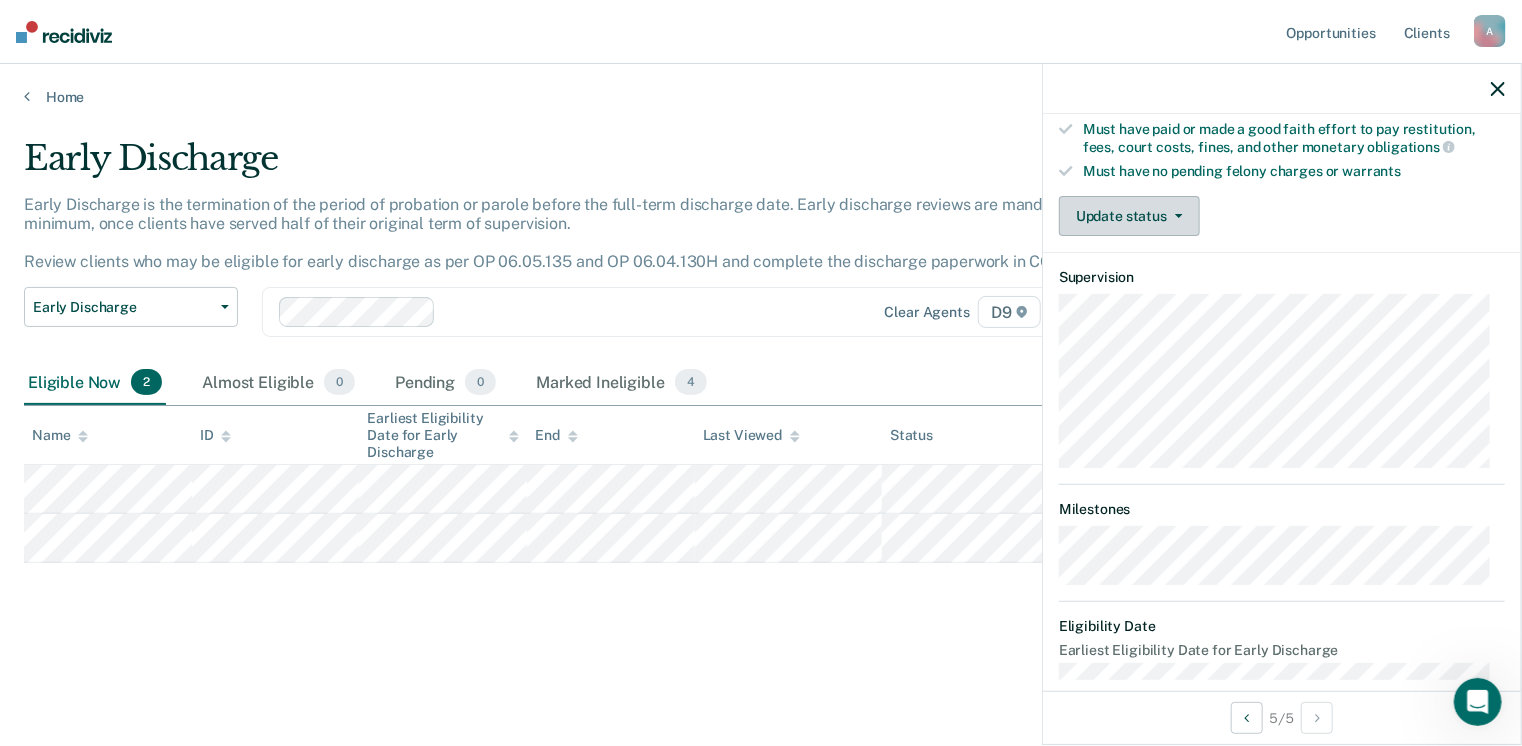click on "Update status" at bounding box center (1129, 216) 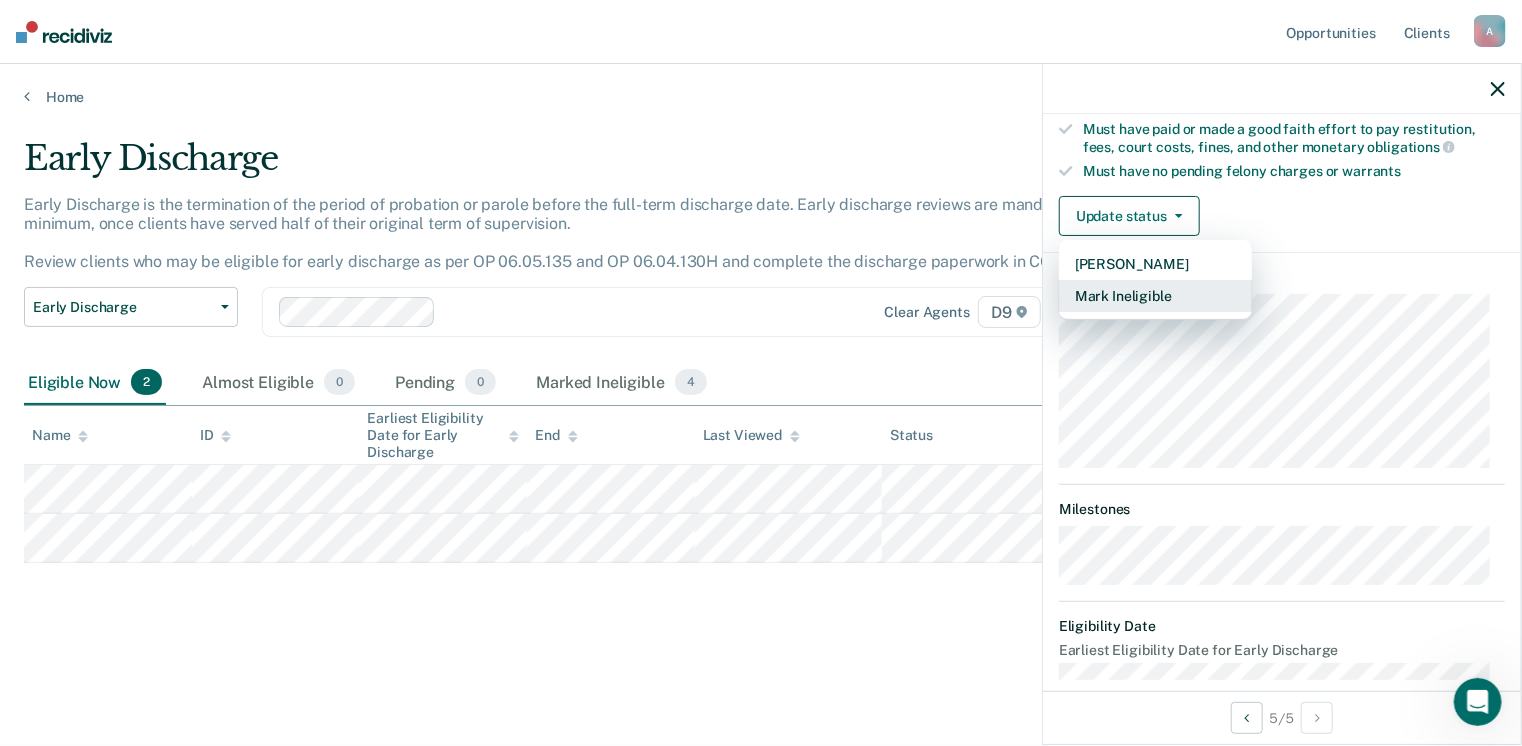 click on "Mark Ineligible" at bounding box center (1155, 296) 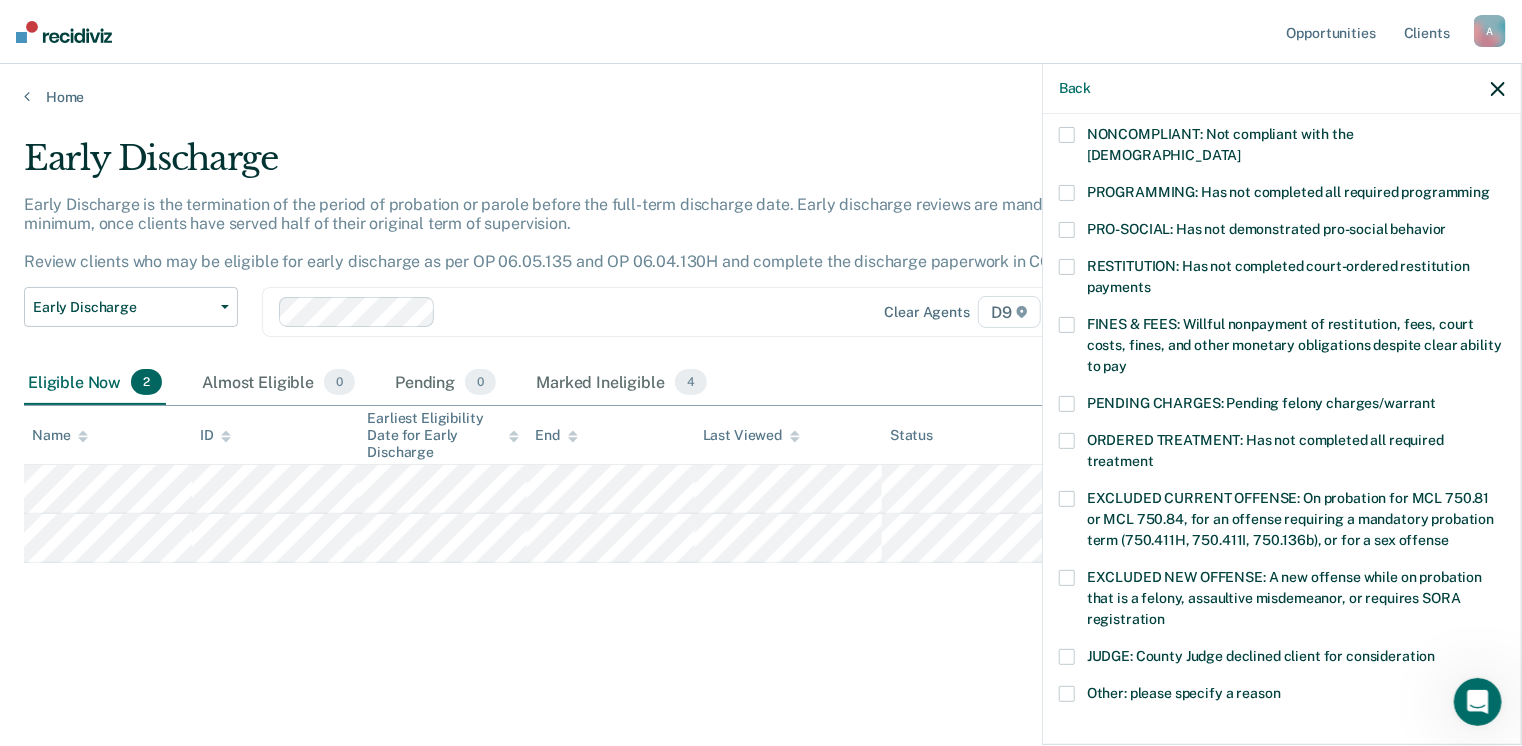 click at bounding box center [1067, 267] 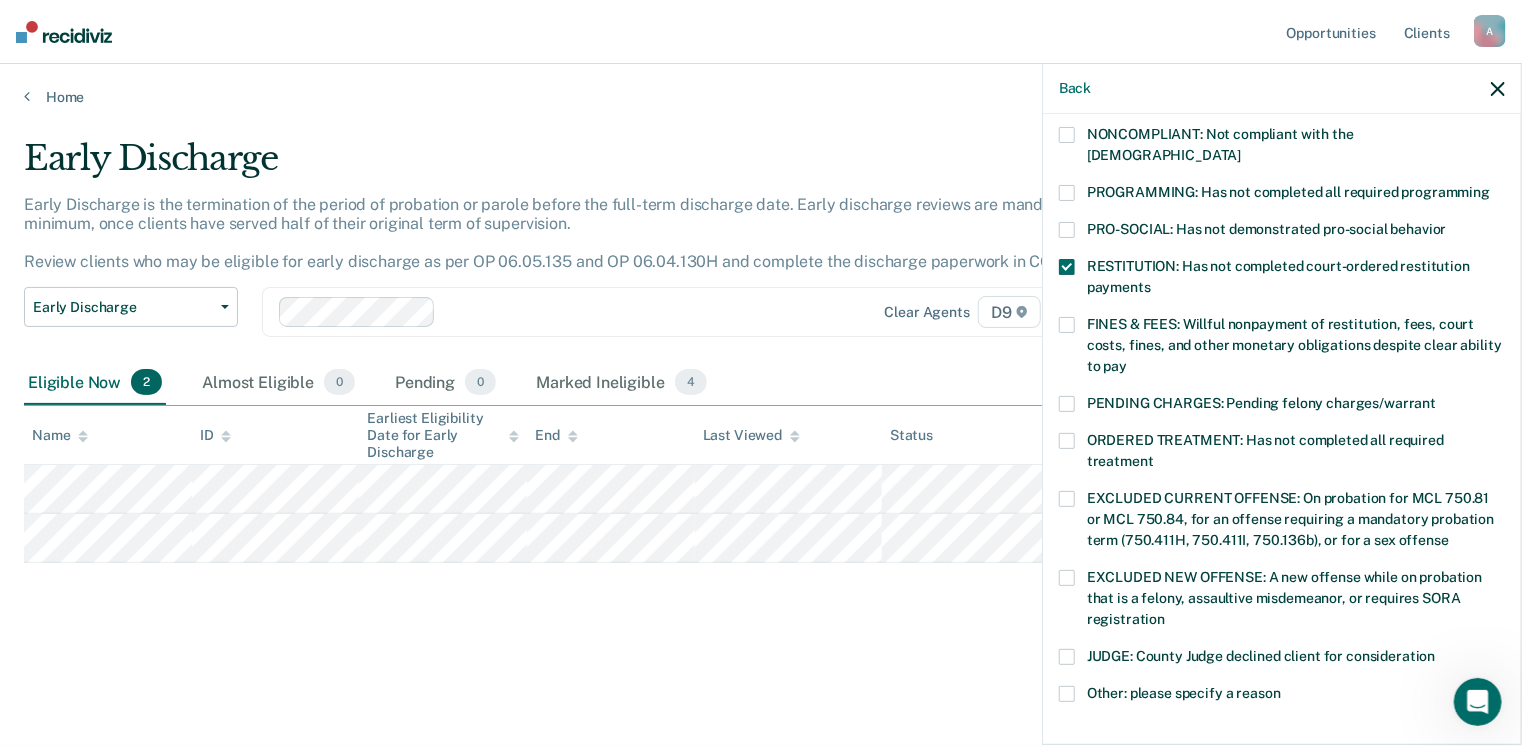 click at bounding box center [1067, 193] 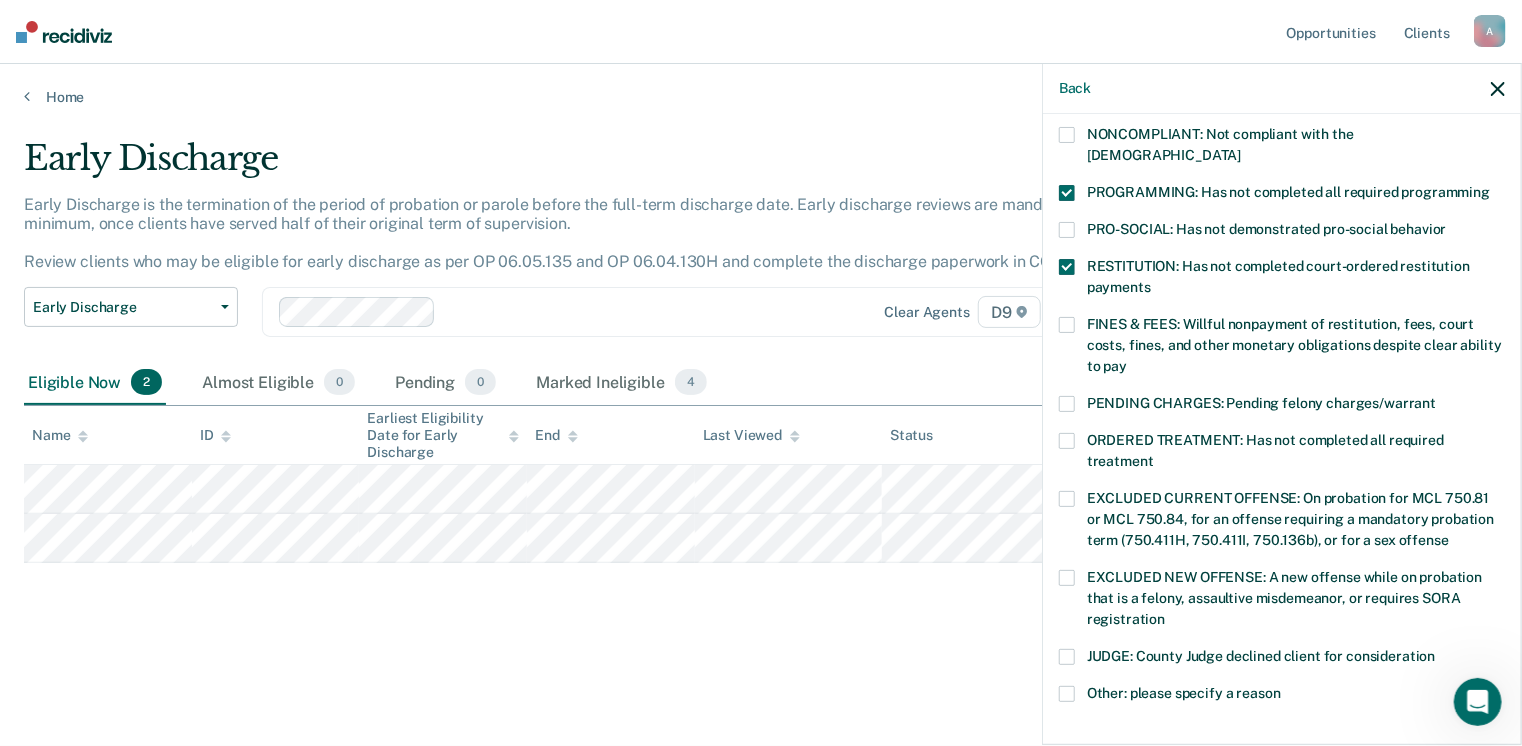 click at bounding box center (1067, 135) 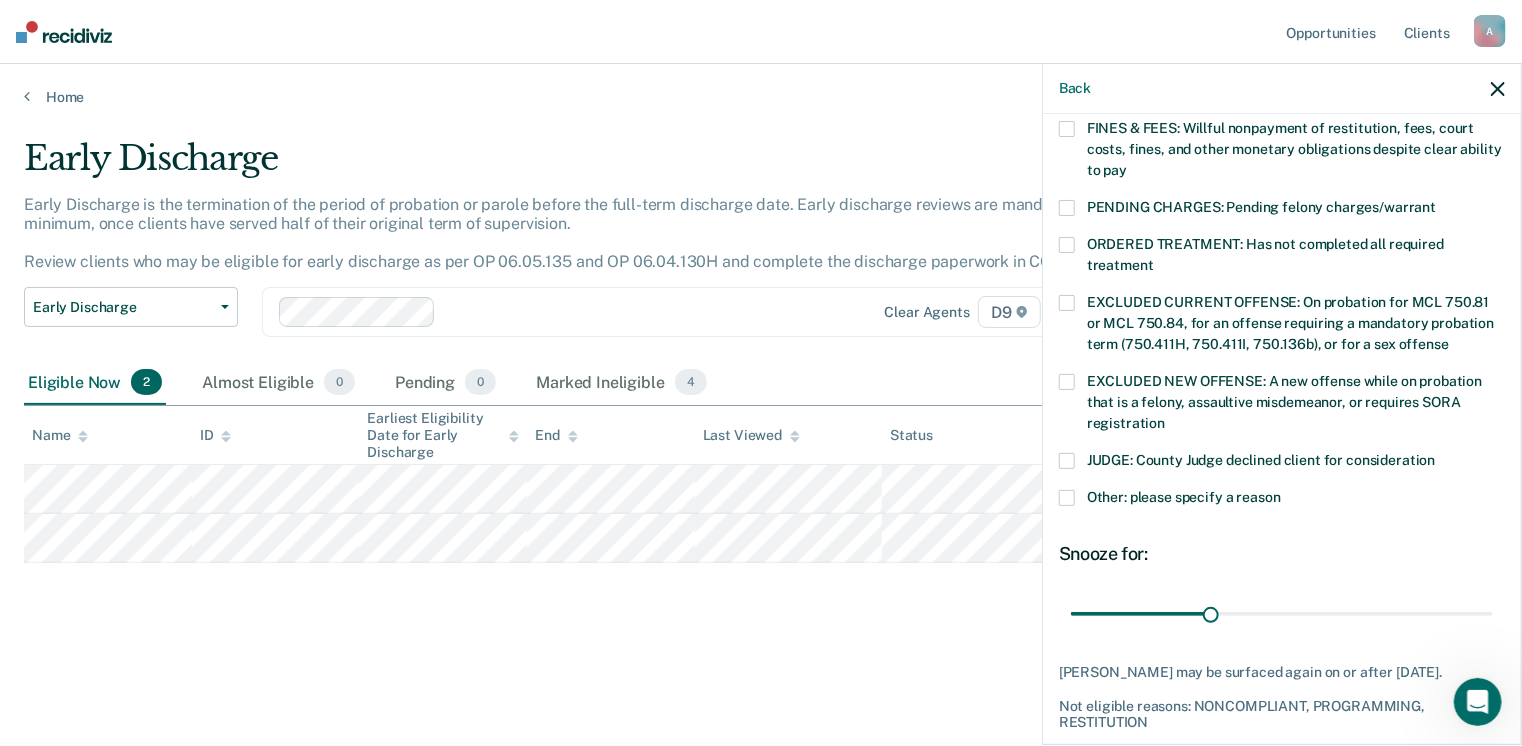 scroll, scrollTop: 592, scrollLeft: 0, axis: vertical 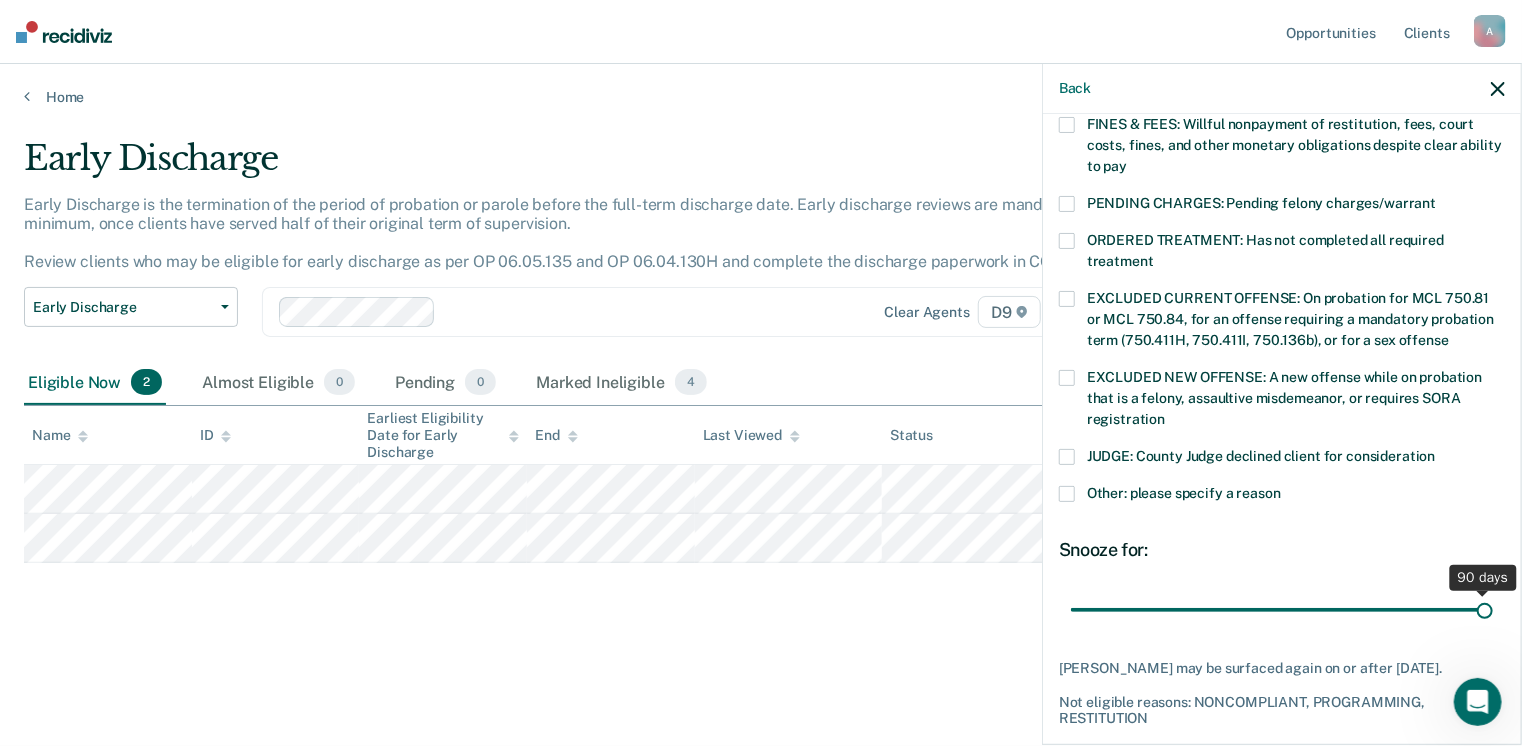 drag, startPoint x: 1209, startPoint y: 583, endPoint x: 1552, endPoint y: 571, distance: 343.20984 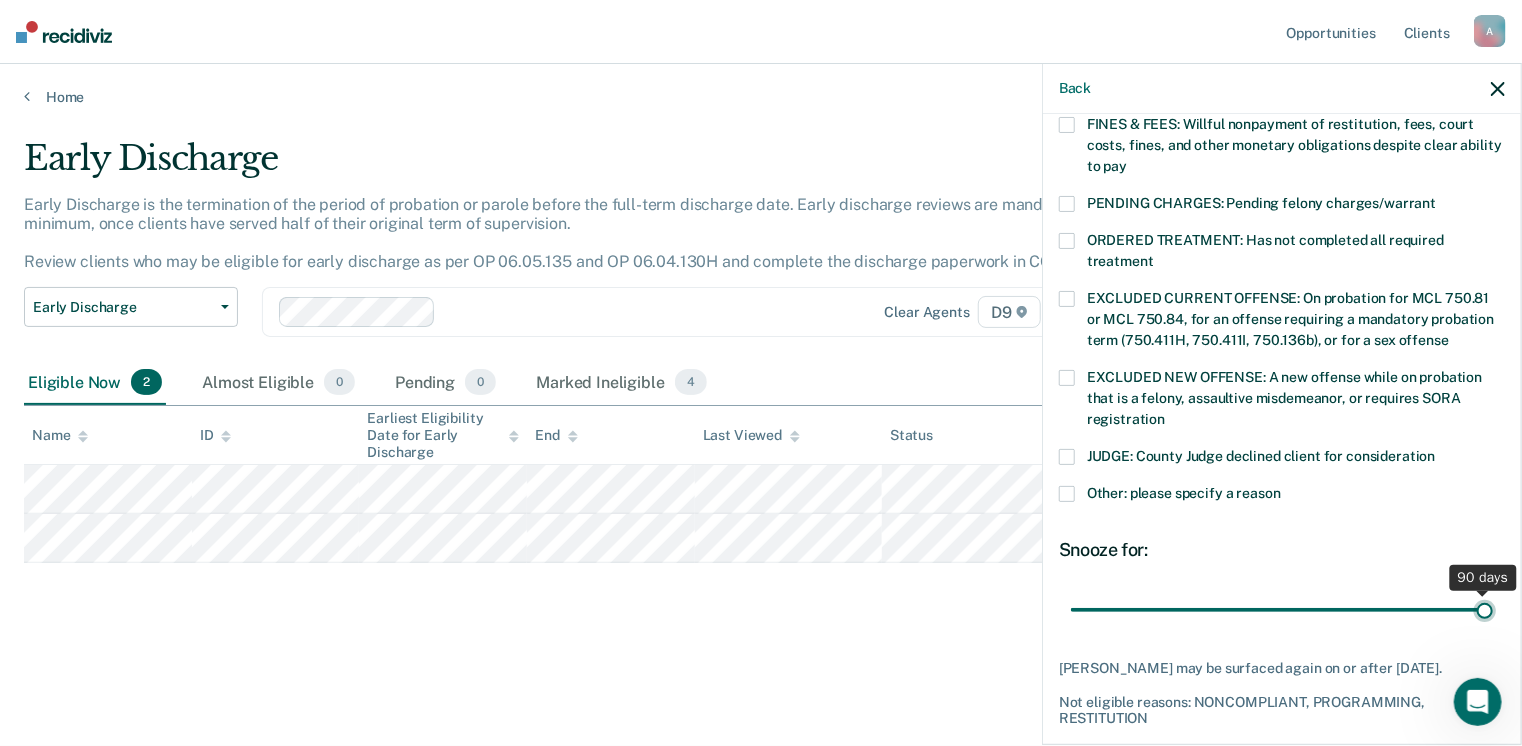 type on "90" 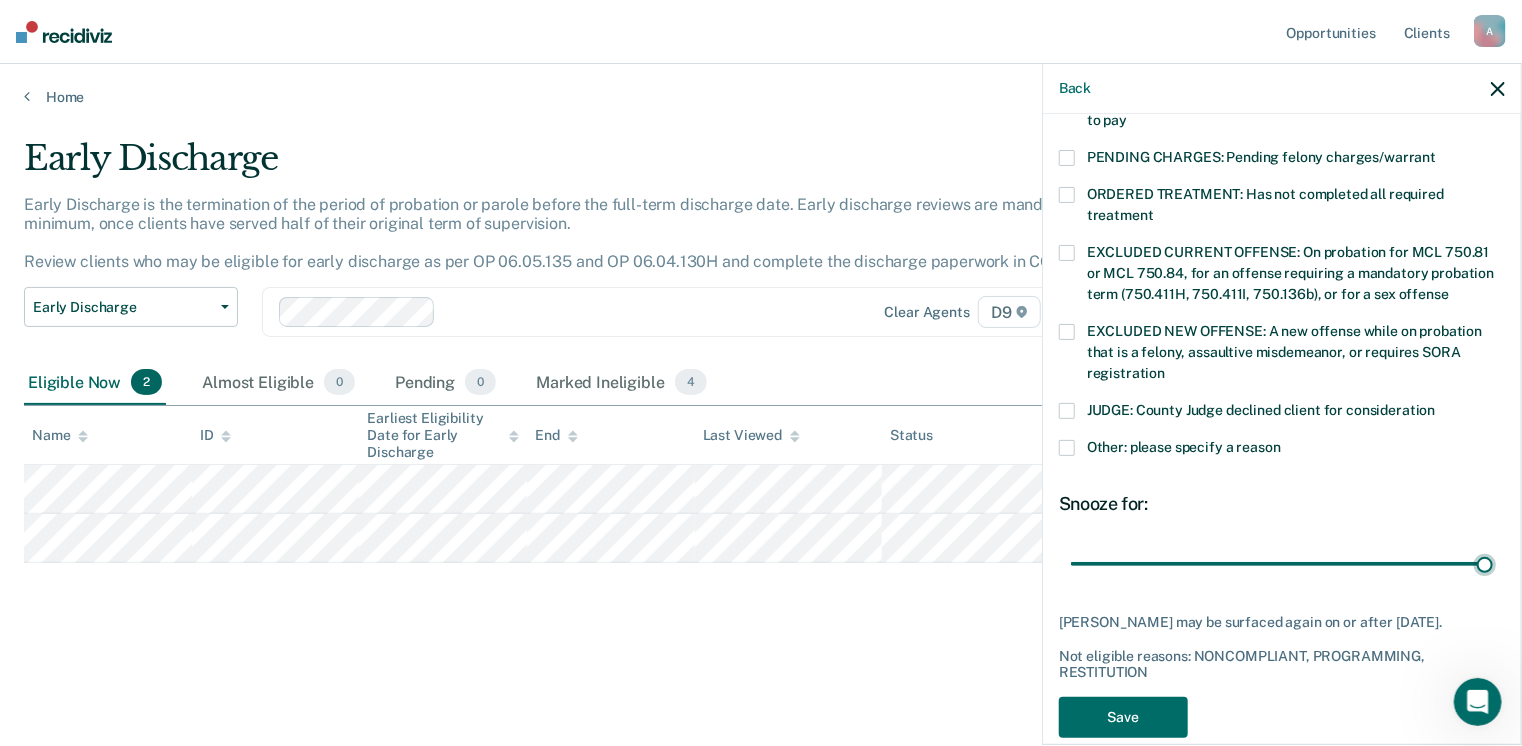 scroll, scrollTop: 664, scrollLeft: 0, axis: vertical 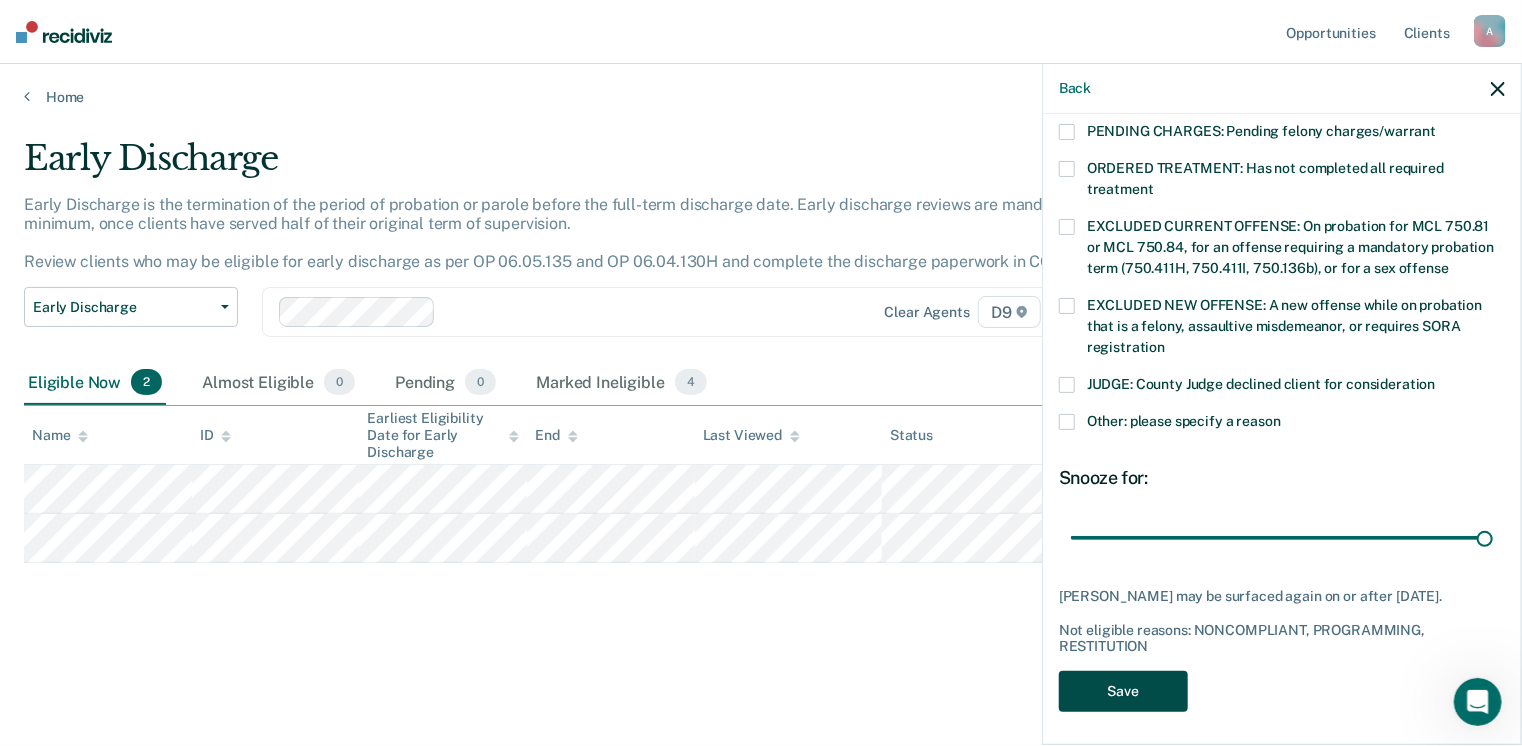 click on "Save" at bounding box center (1123, 691) 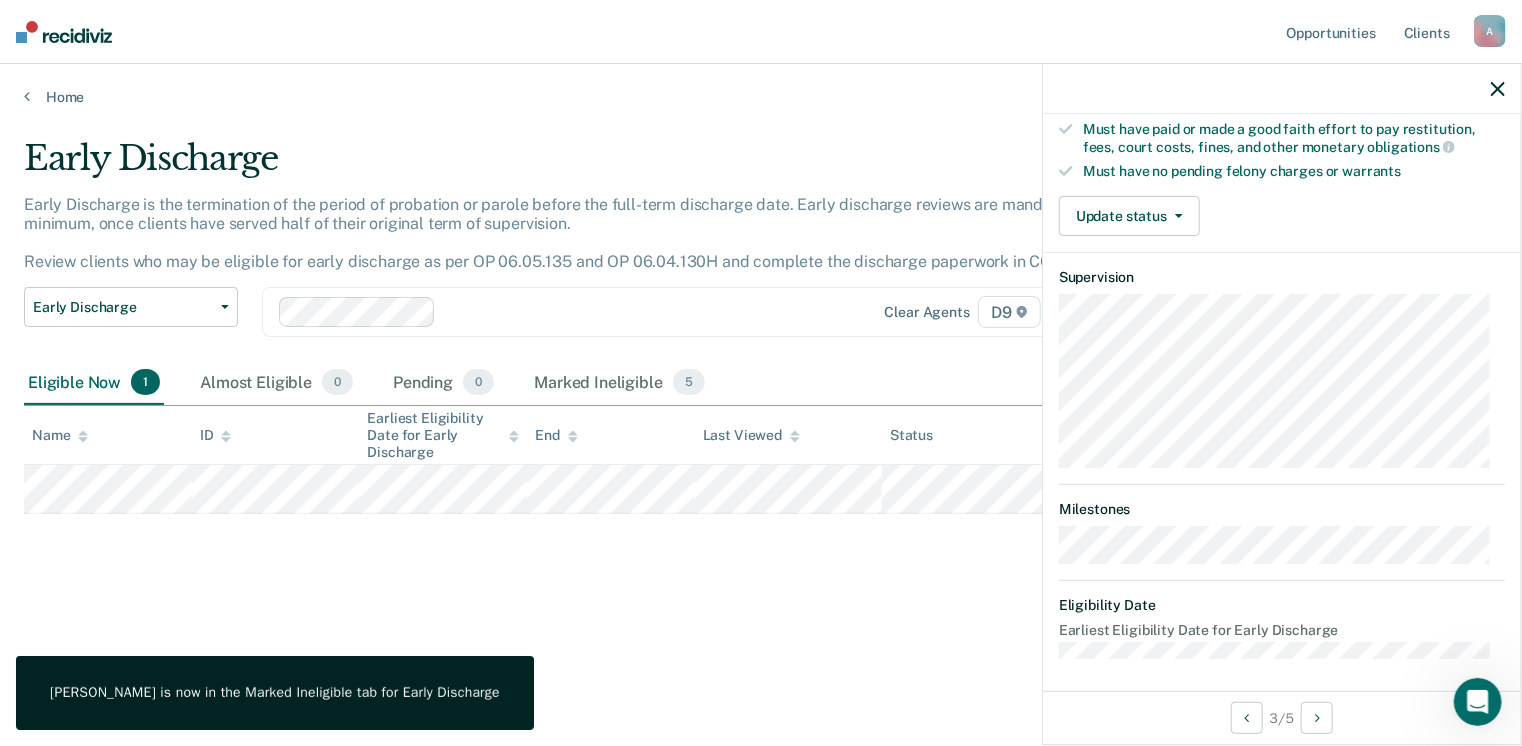 scroll, scrollTop: 192, scrollLeft: 0, axis: vertical 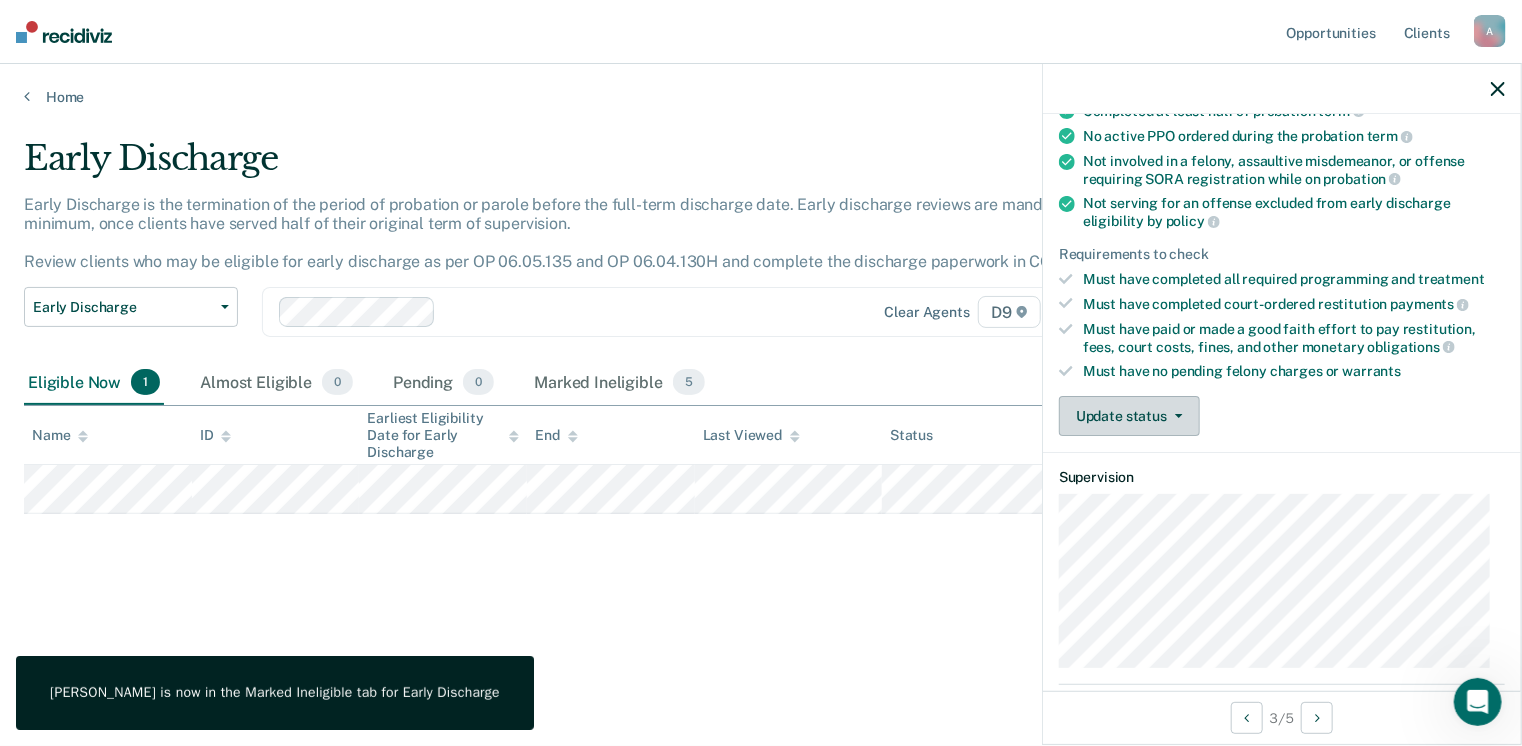 click on "Update status" at bounding box center (1129, 416) 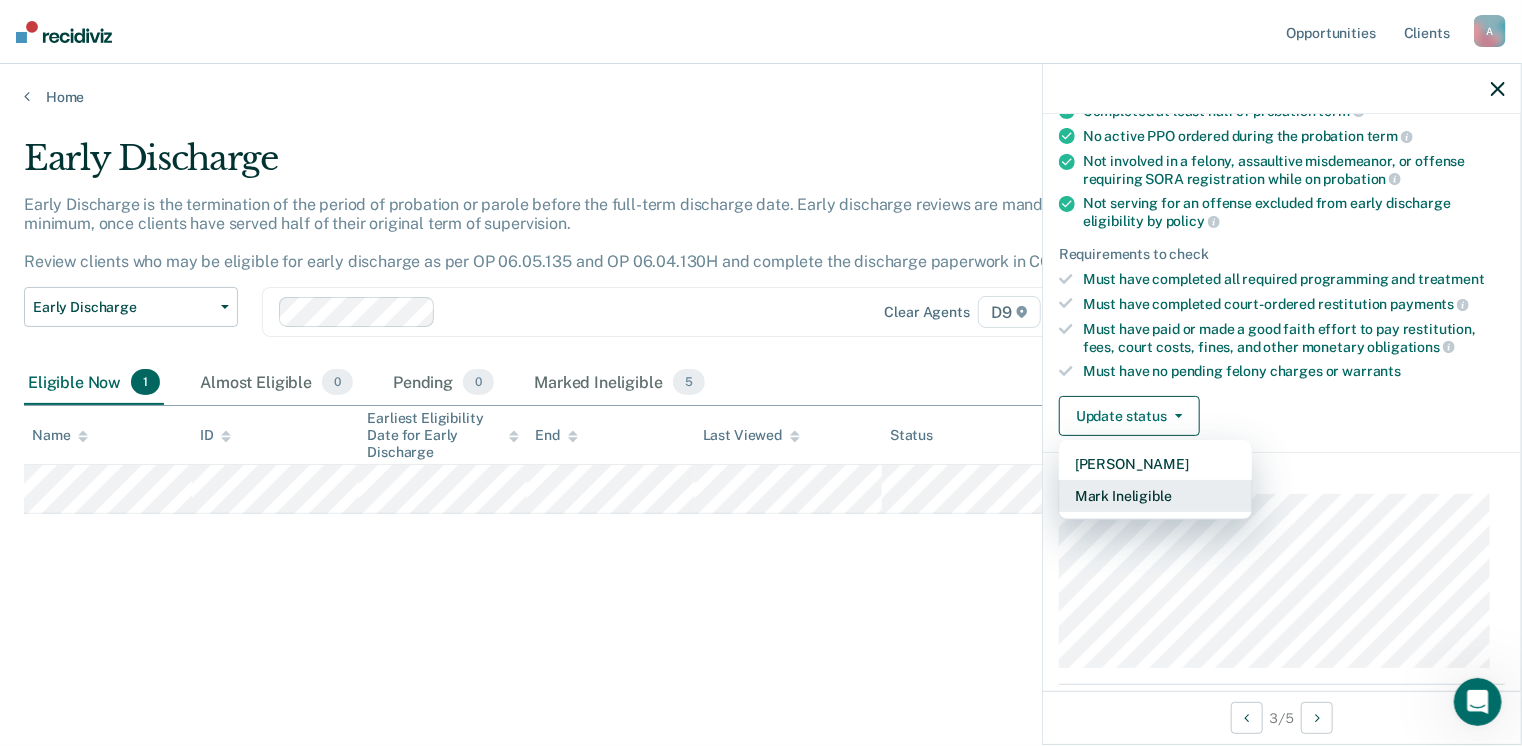 click on "Mark Ineligible" at bounding box center [1155, 496] 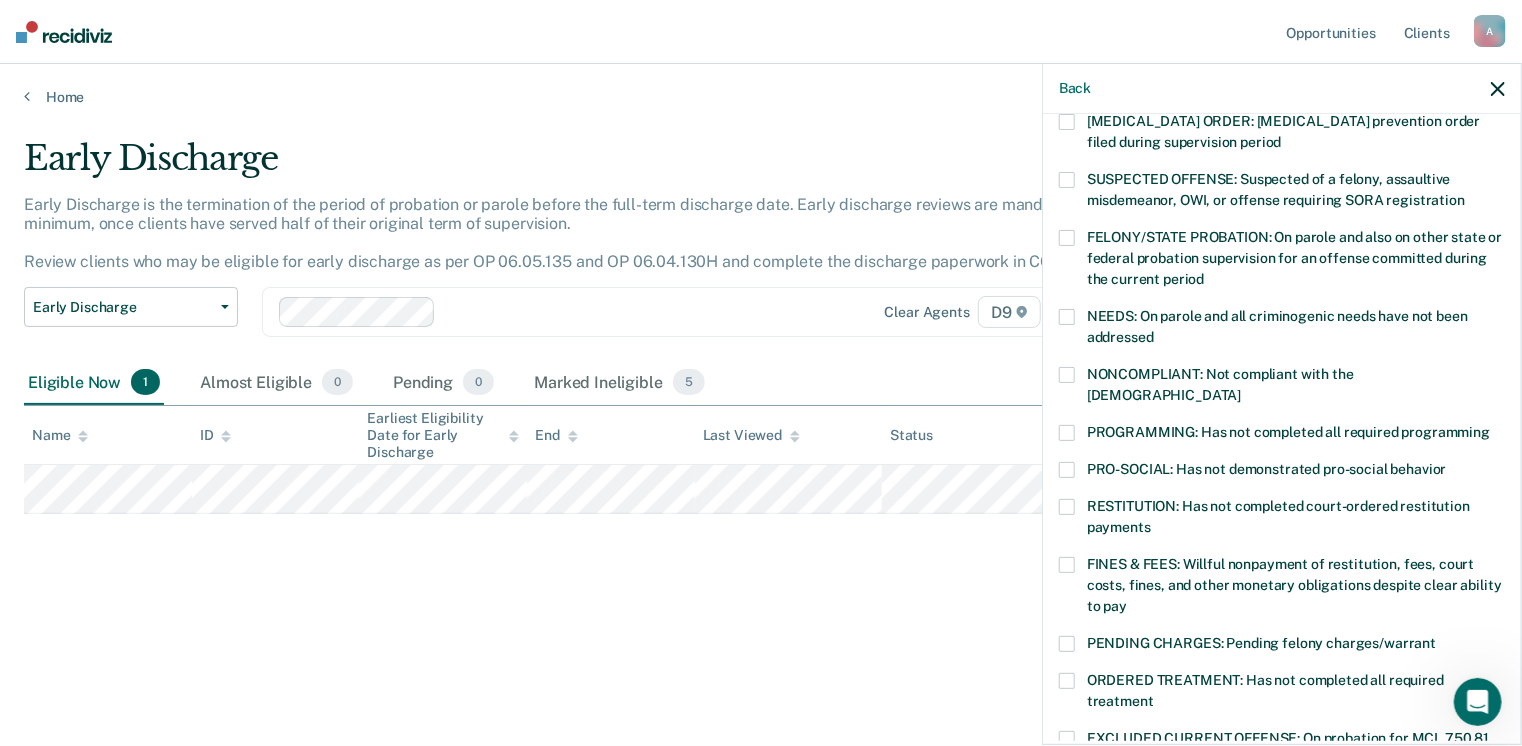 scroll, scrollTop: 200, scrollLeft: 0, axis: vertical 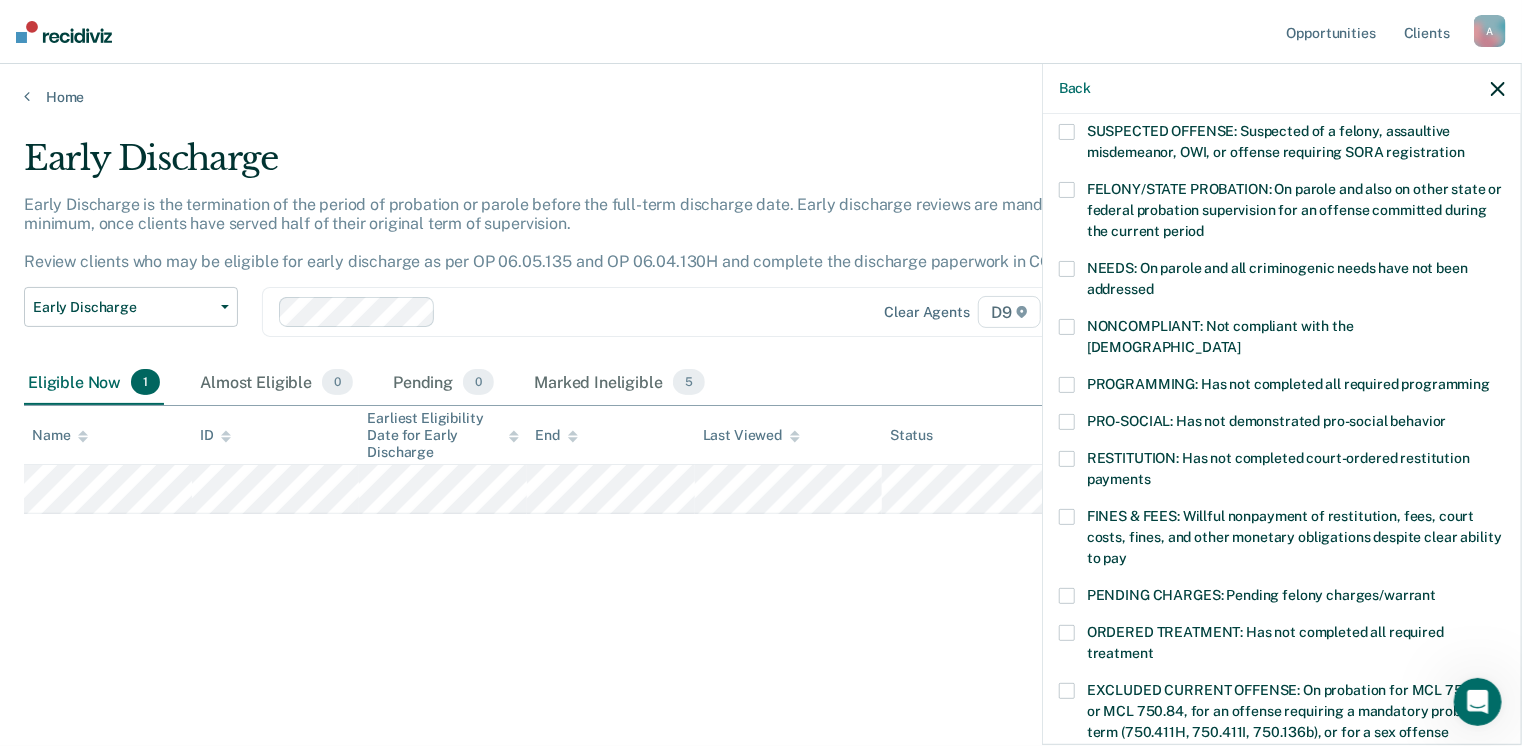 click at bounding box center [1067, 327] 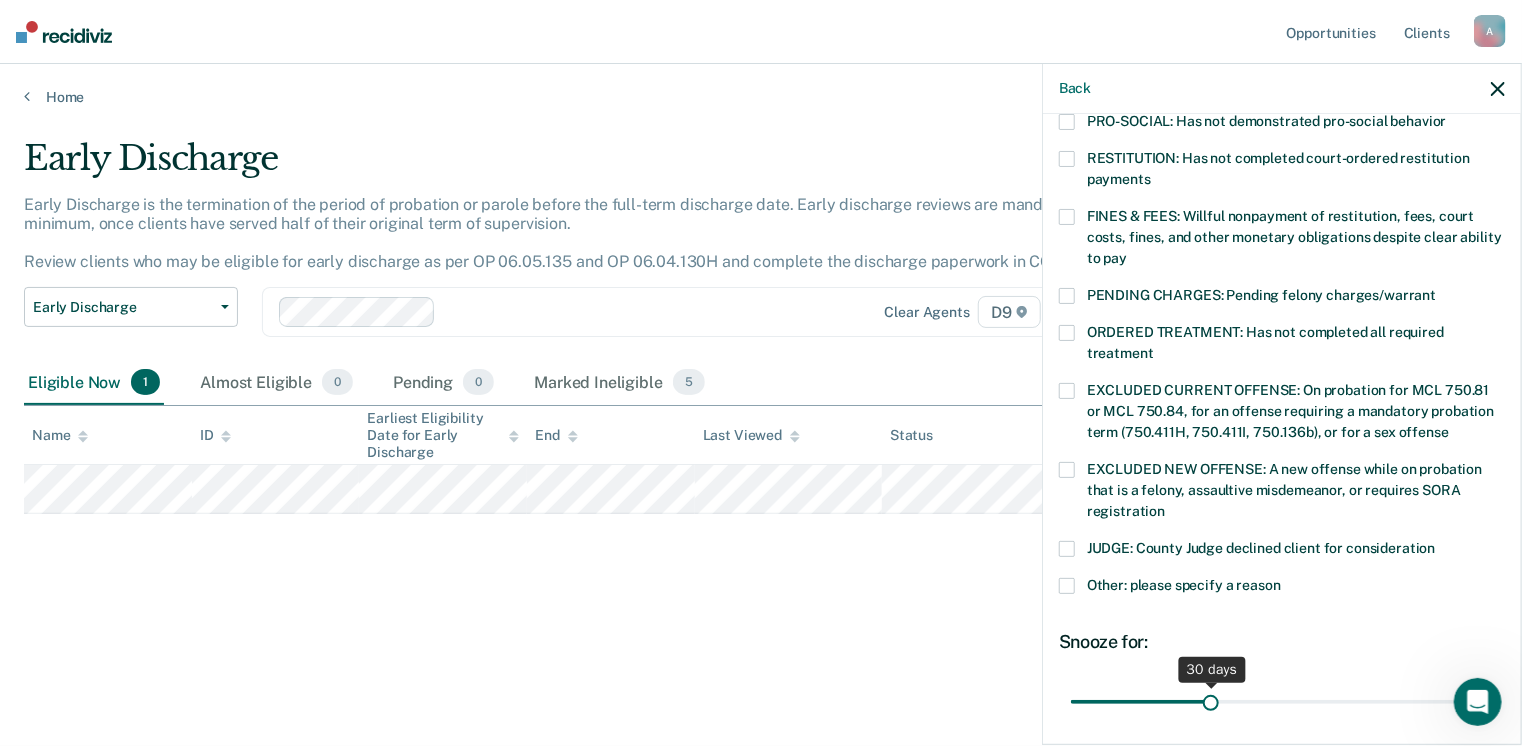 scroll, scrollTop: 600, scrollLeft: 0, axis: vertical 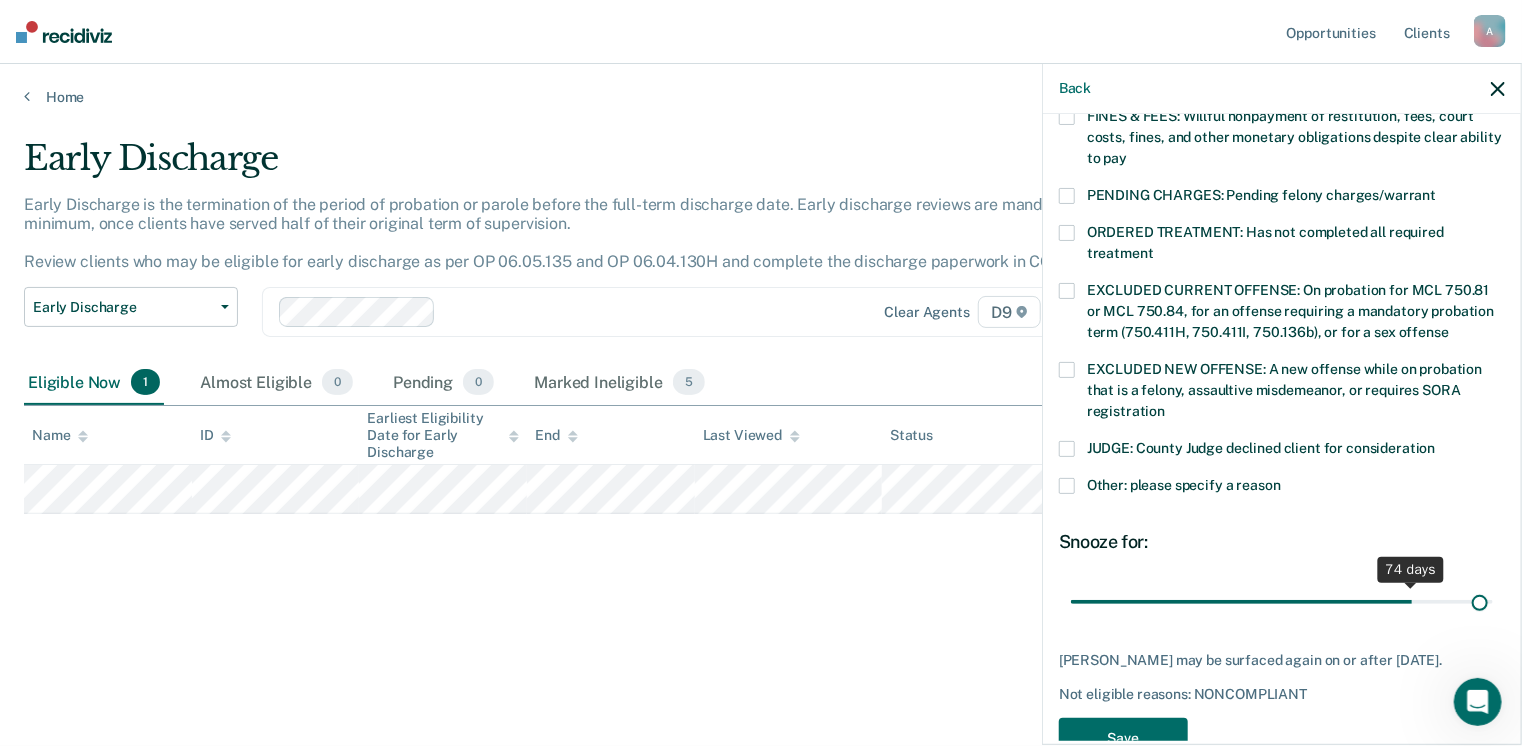 drag, startPoint x: 1208, startPoint y: 577, endPoint x: 1464, endPoint y: 564, distance: 256.32986 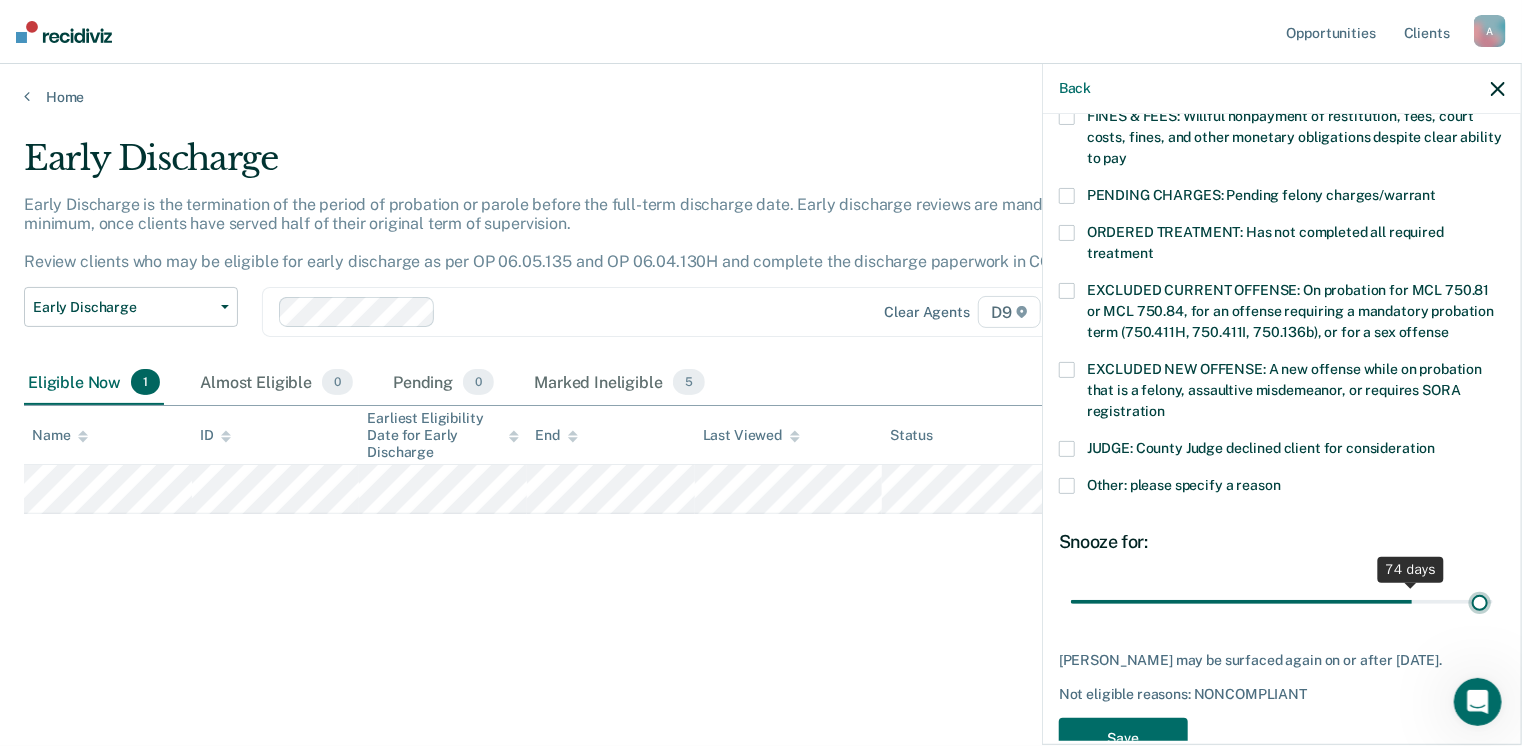 type on "89" 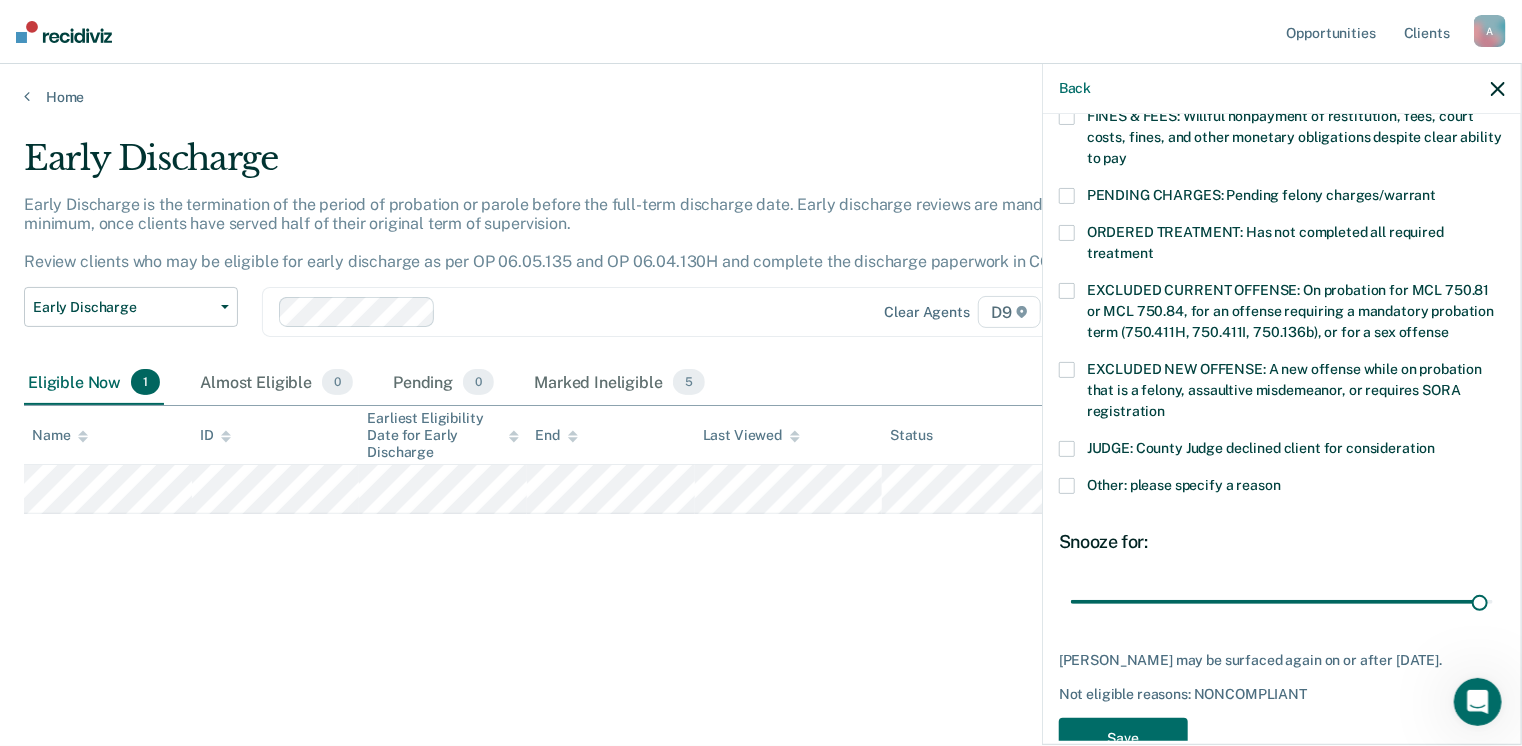 click at bounding box center (1067, 486) 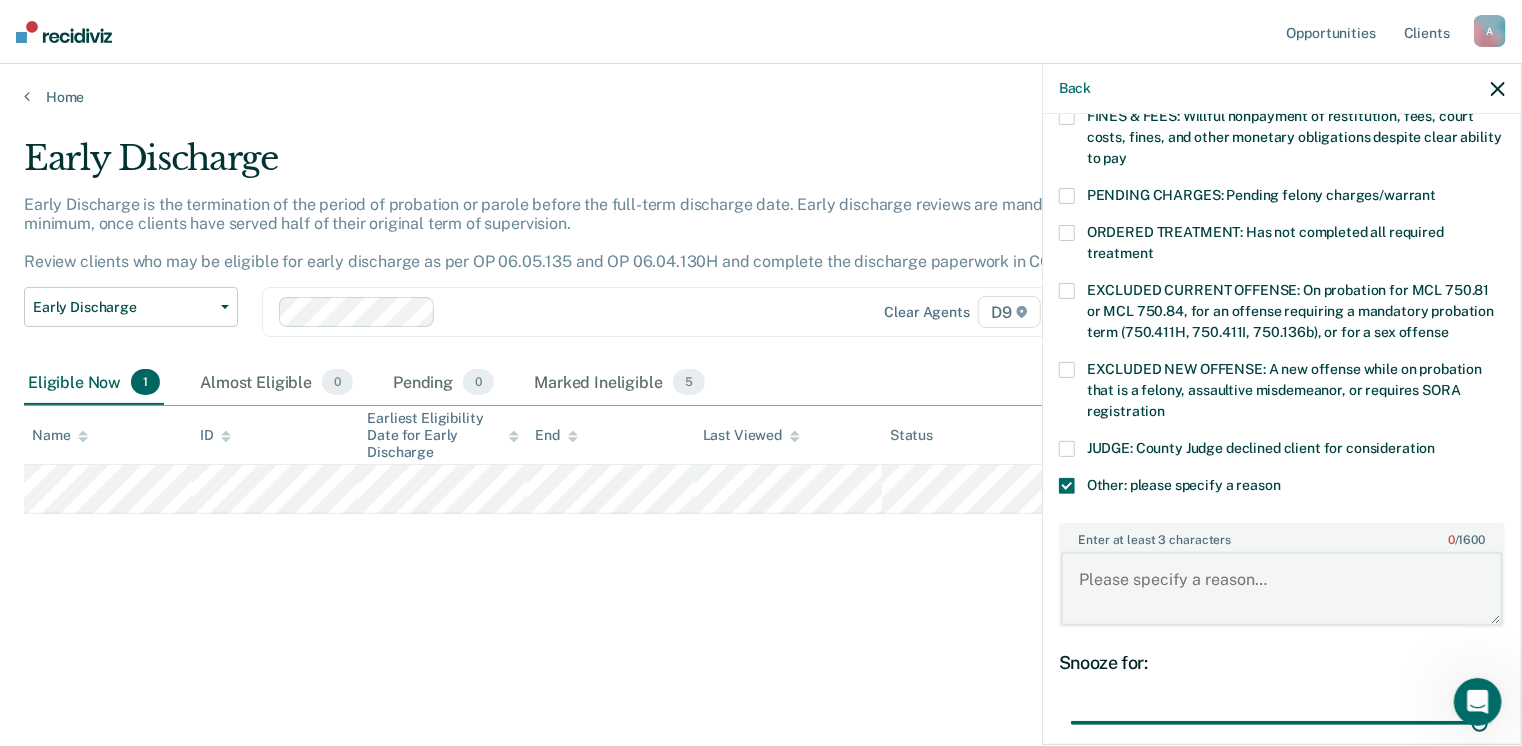 click on "Enter at least 3 characters 0  /  1600" at bounding box center (1282, 589) 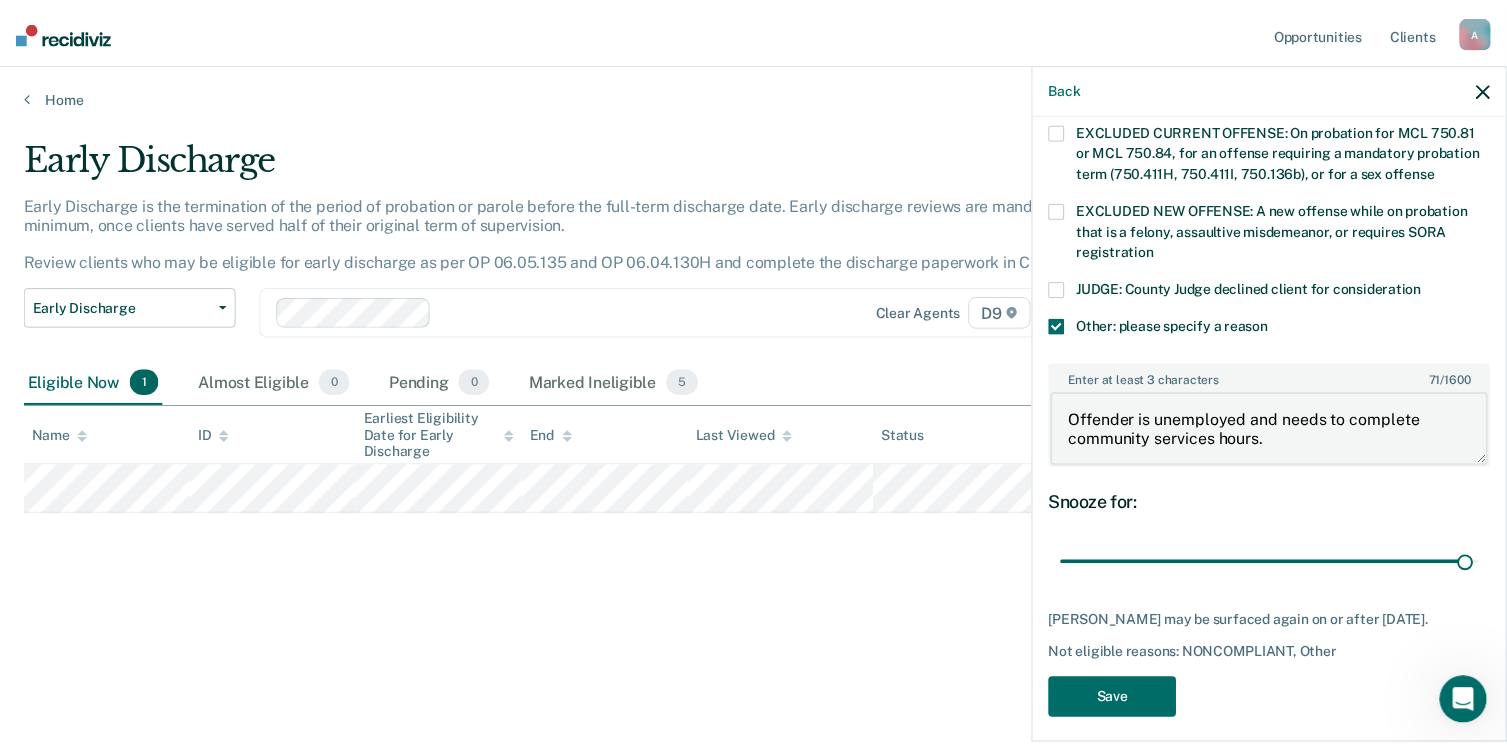 scroll, scrollTop: 766, scrollLeft: 0, axis: vertical 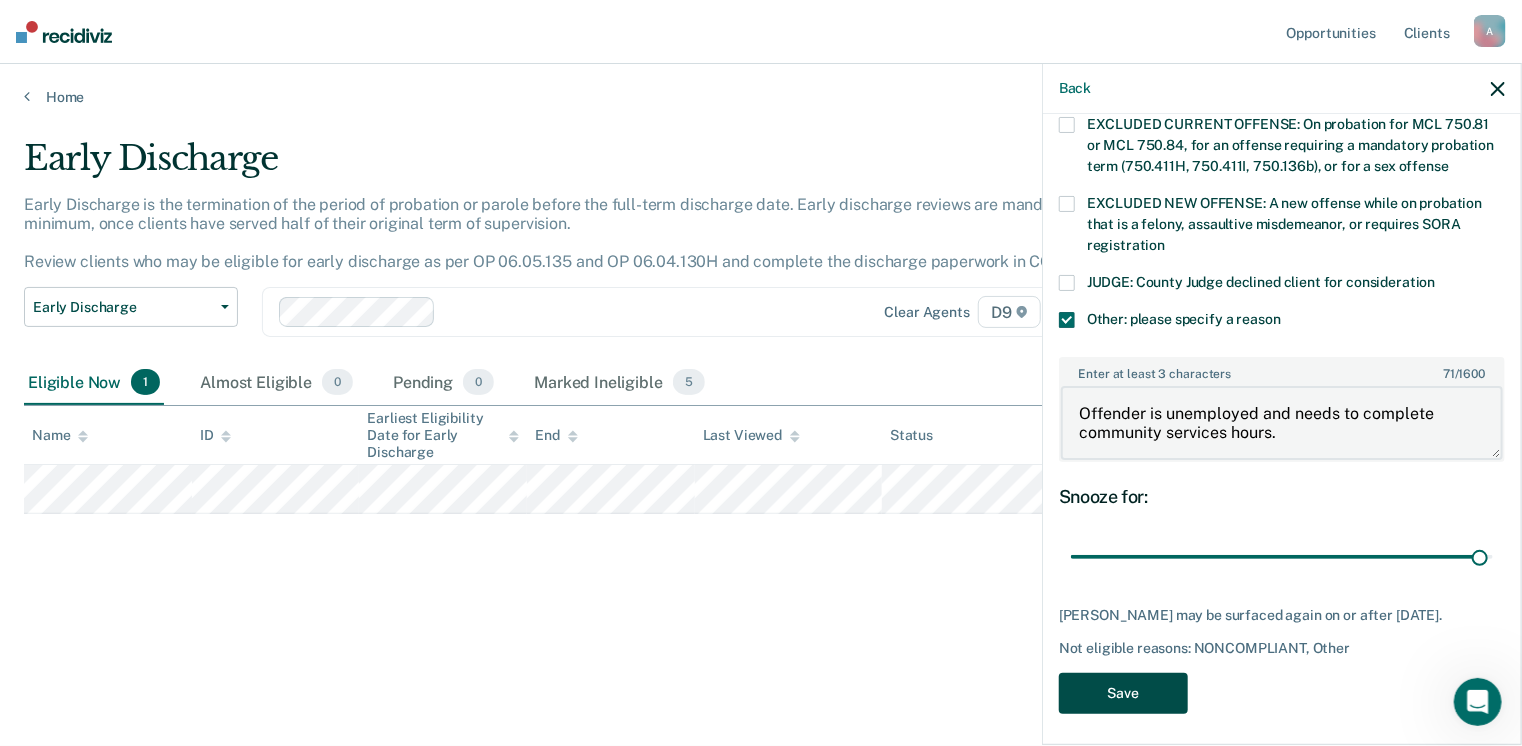 type on "Offender is unemployed and needs to complete community services hours." 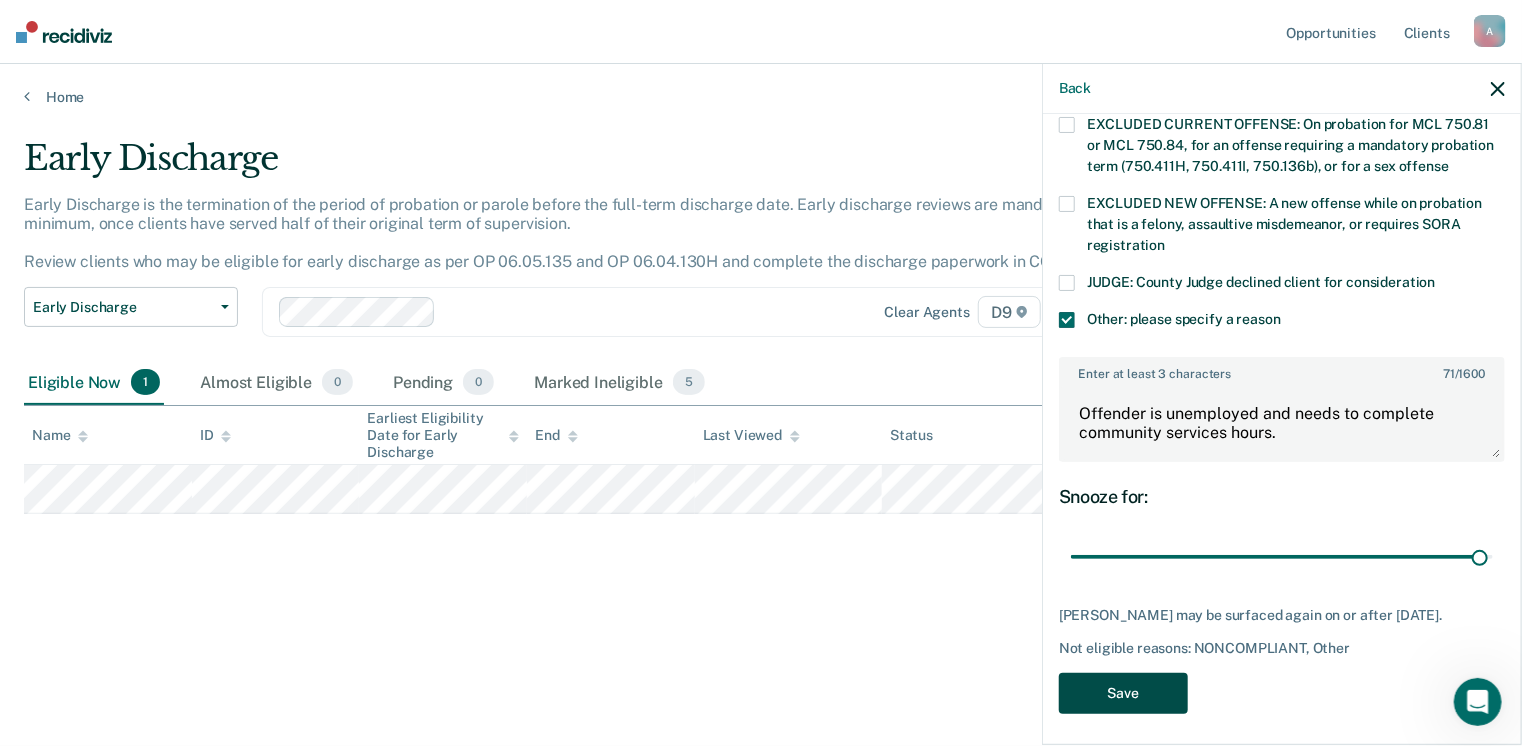 click on "Save" at bounding box center [1123, 693] 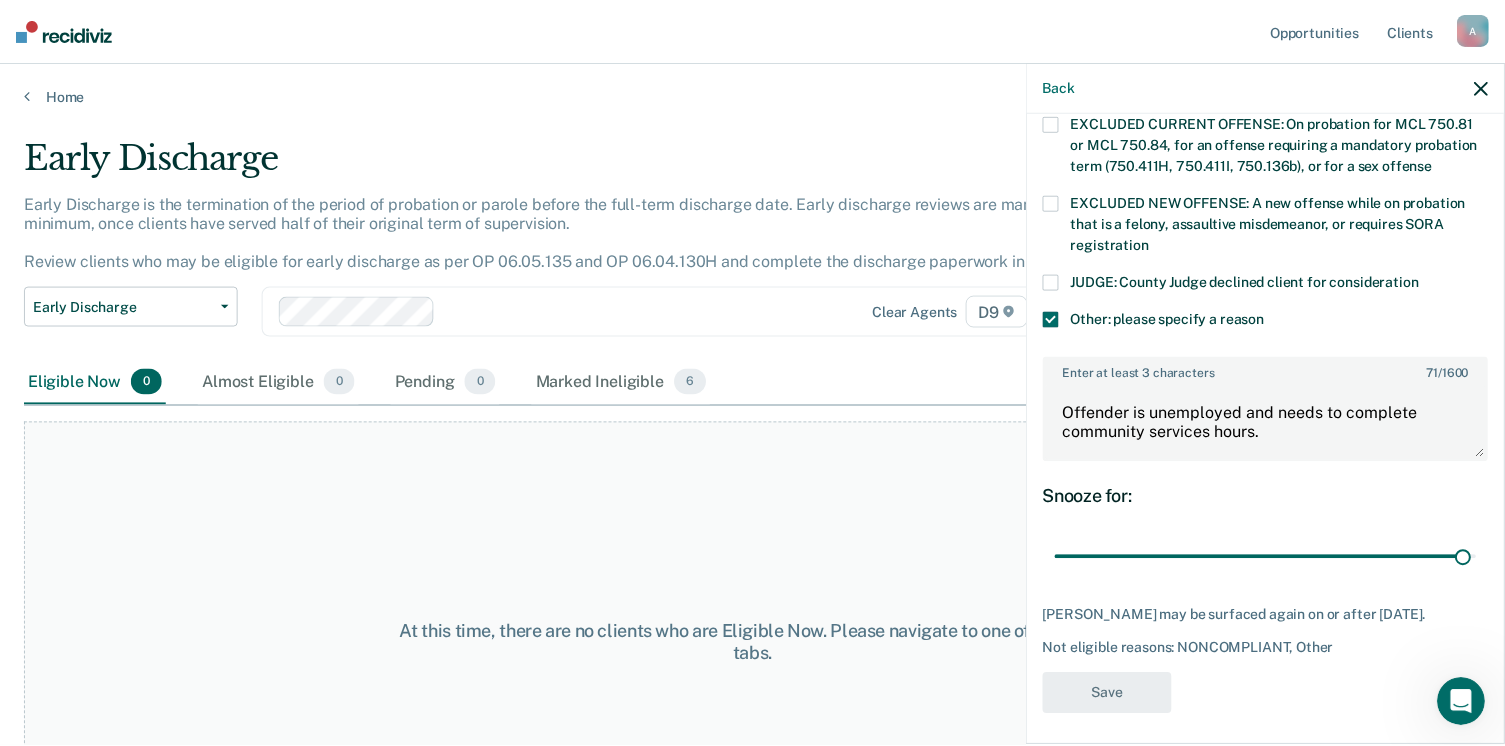 scroll, scrollTop: 589, scrollLeft: 0, axis: vertical 